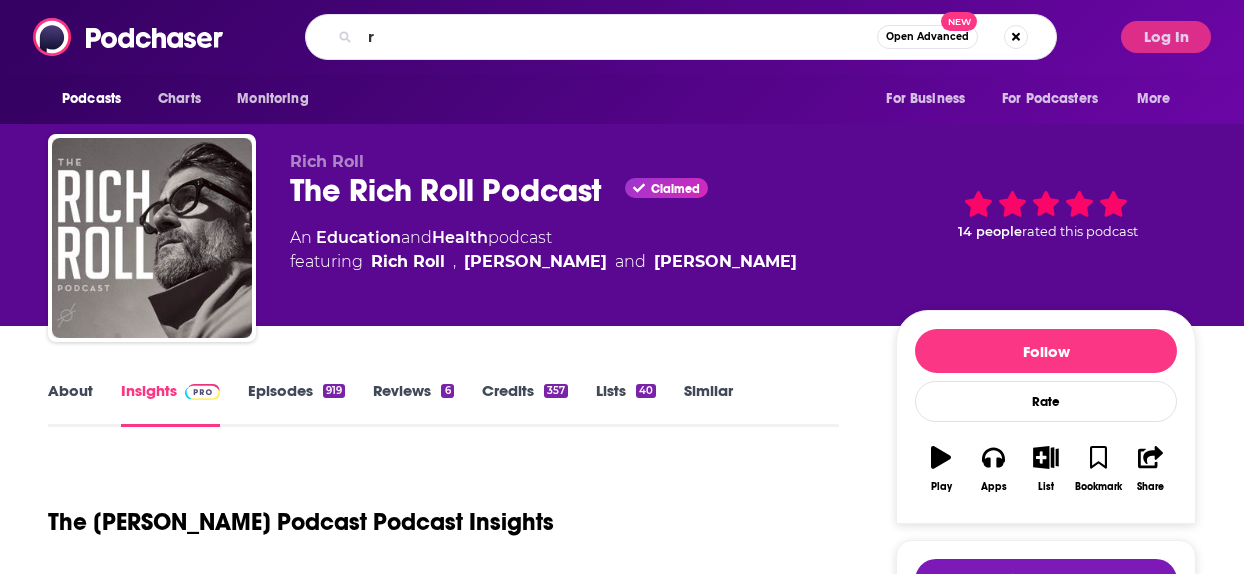 scroll, scrollTop: 0, scrollLeft: 0, axis: both 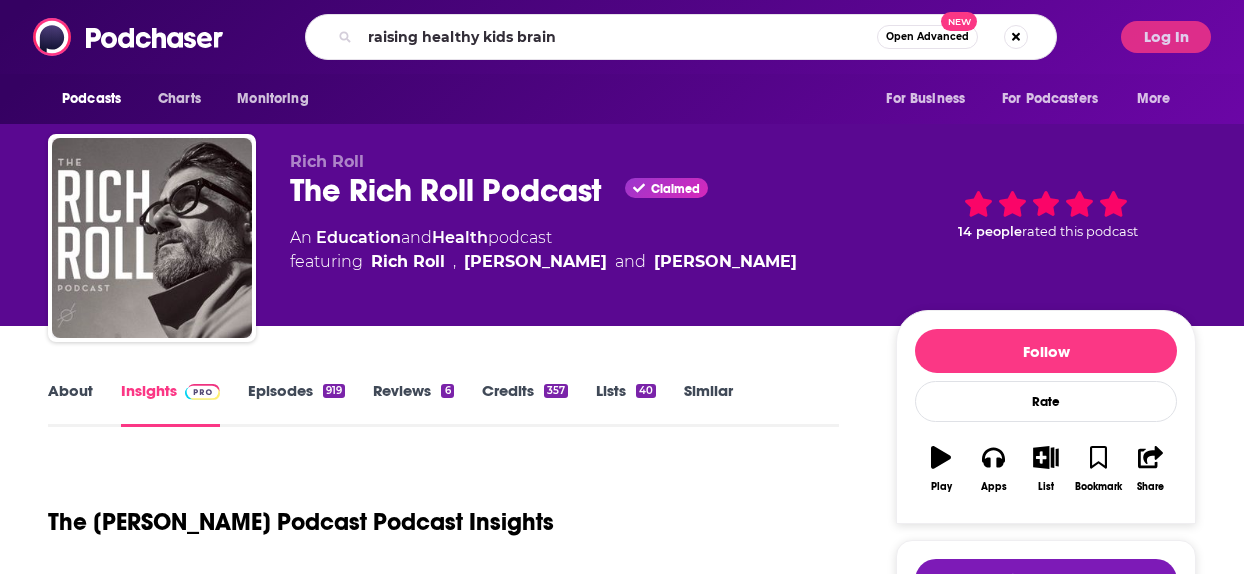 type on "raising healthy kids brains" 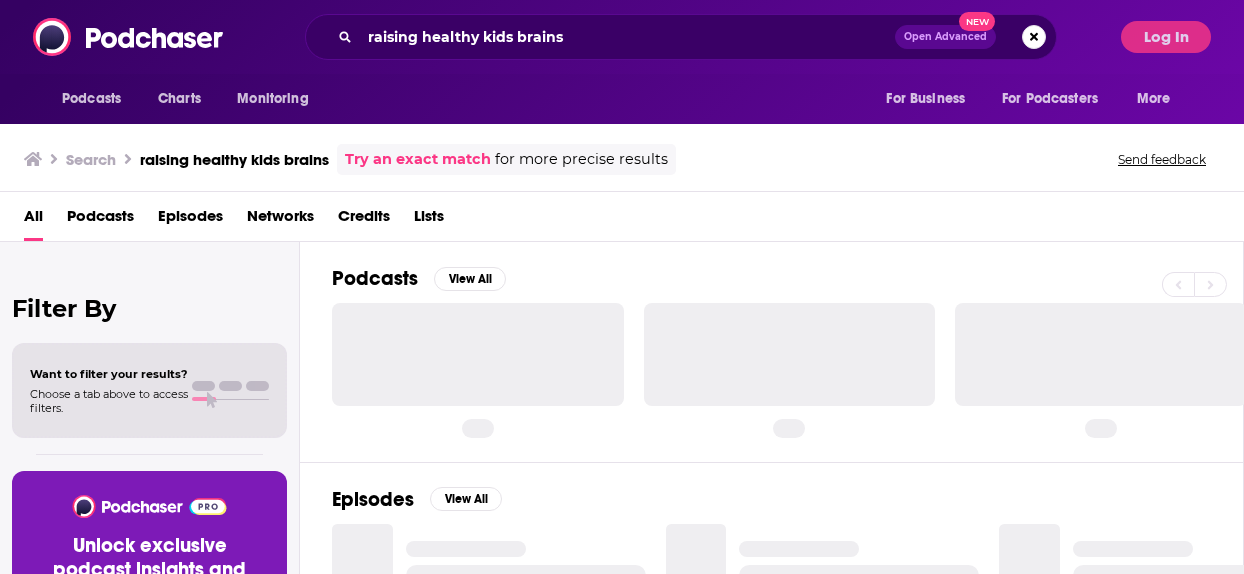 scroll, scrollTop: 60, scrollLeft: 0, axis: vertical 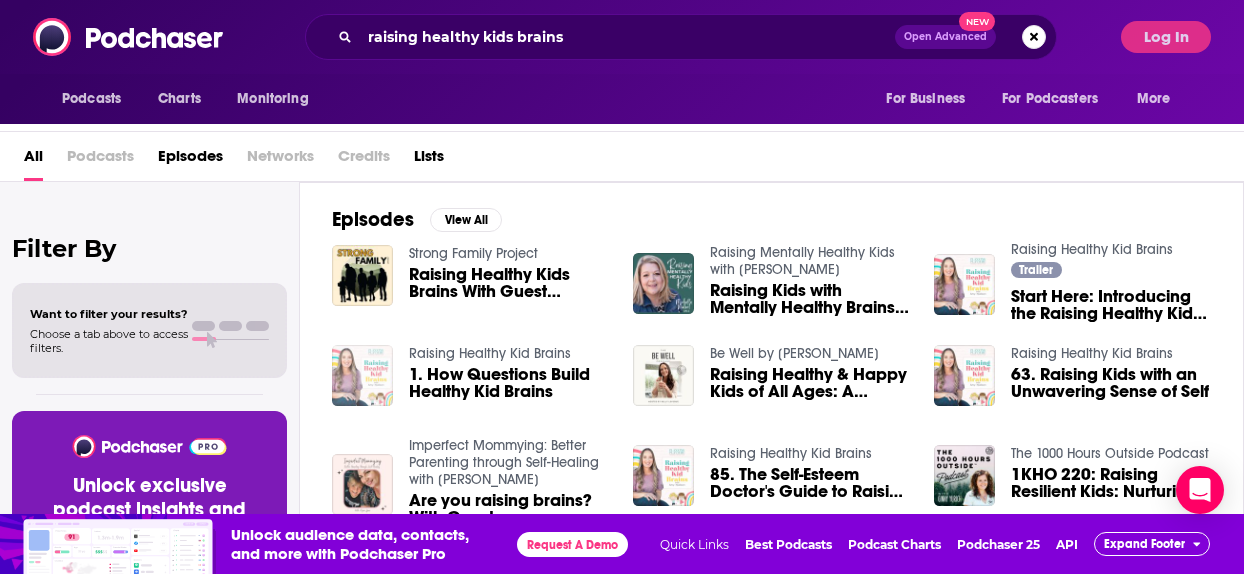click at bounding box center [362, 375] 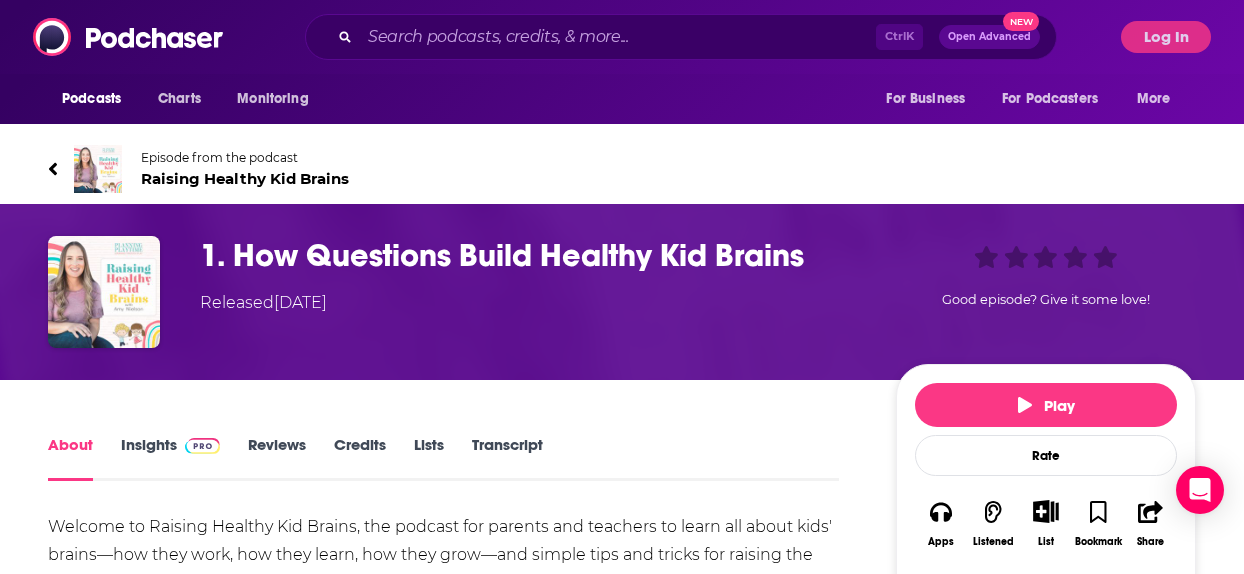 scroll, scrollTop: 0, scrollLeft: 0, axis: both 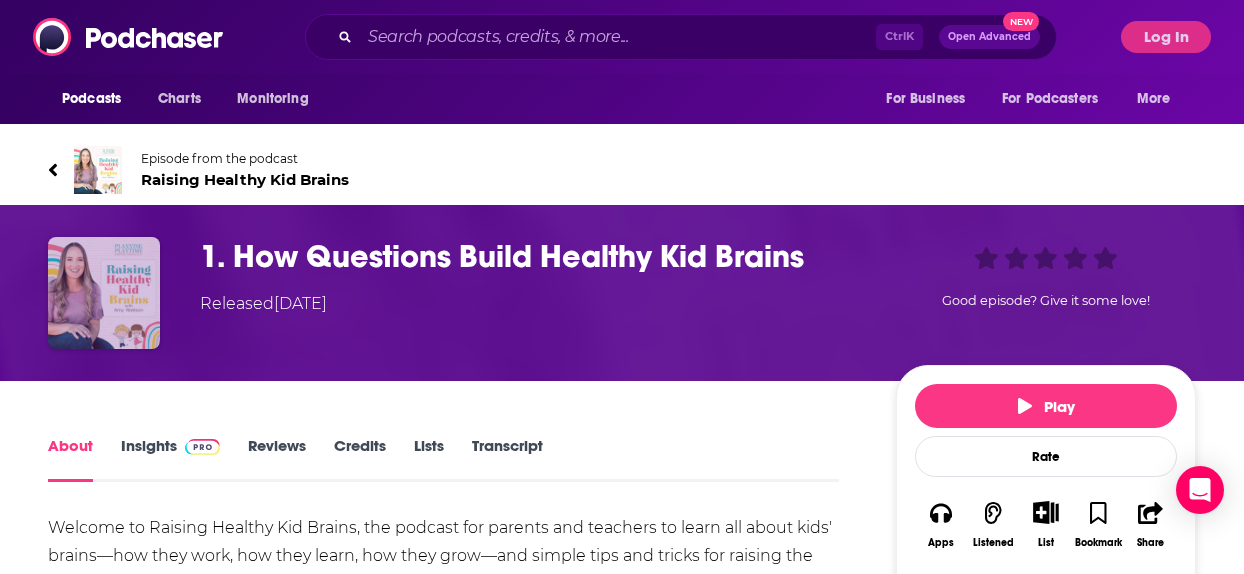click at bounding box center (104, 293) 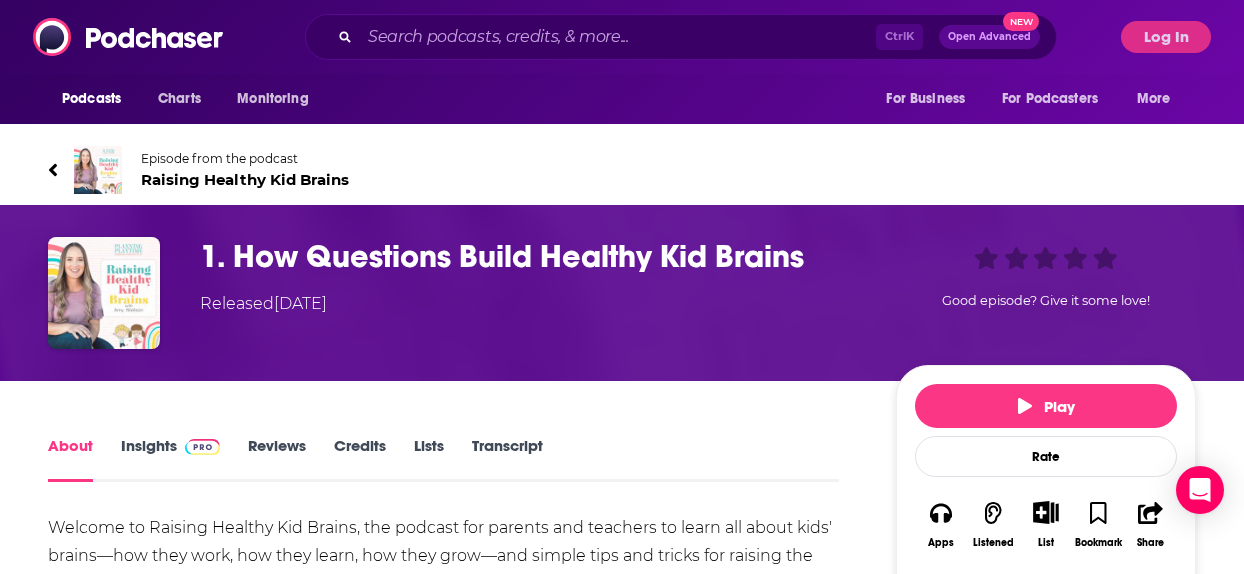 click on "Raising Healthy Kid Brains" at bounding box center (245, 179) 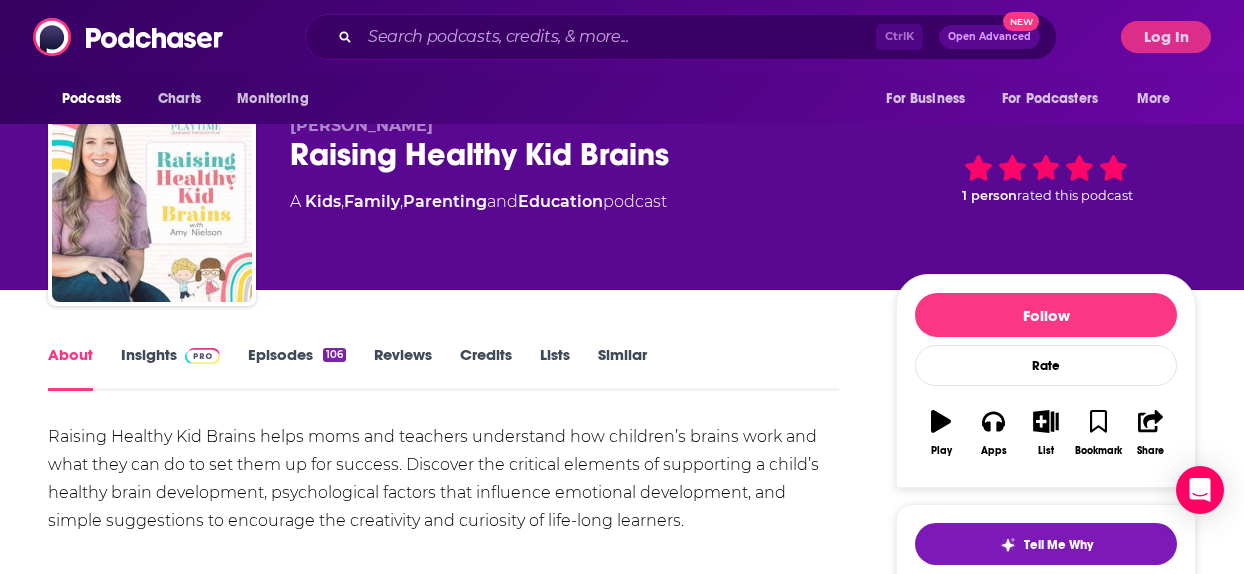 scroll, scrollTop: 100, scrollLeft: 0, axis: vertical 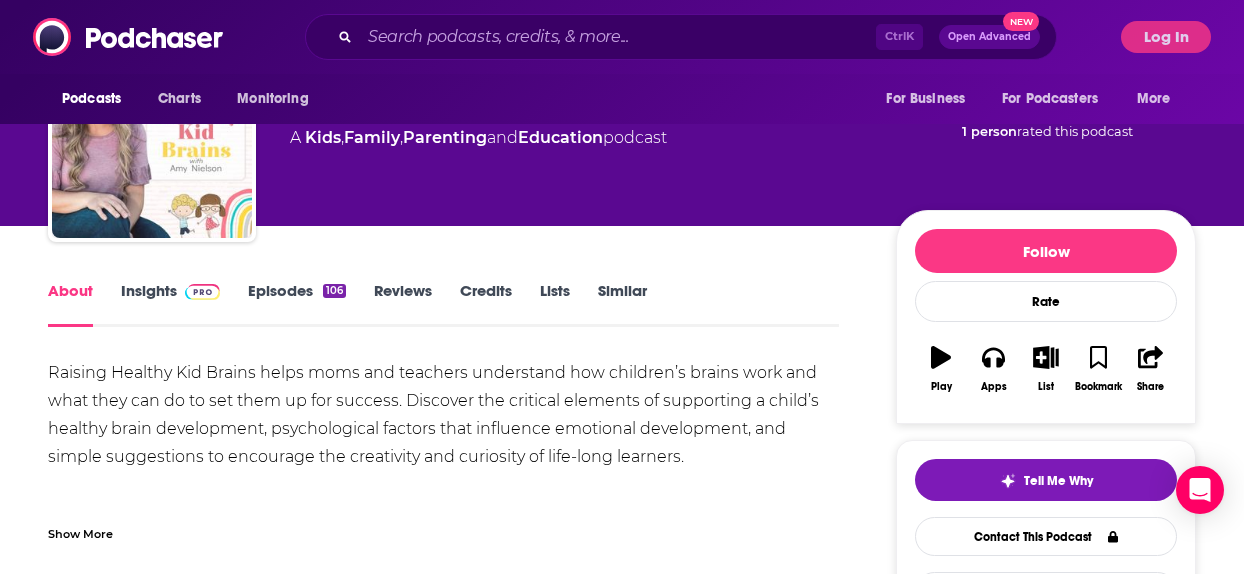 click on "Insights" at bounding box center [170, 304] 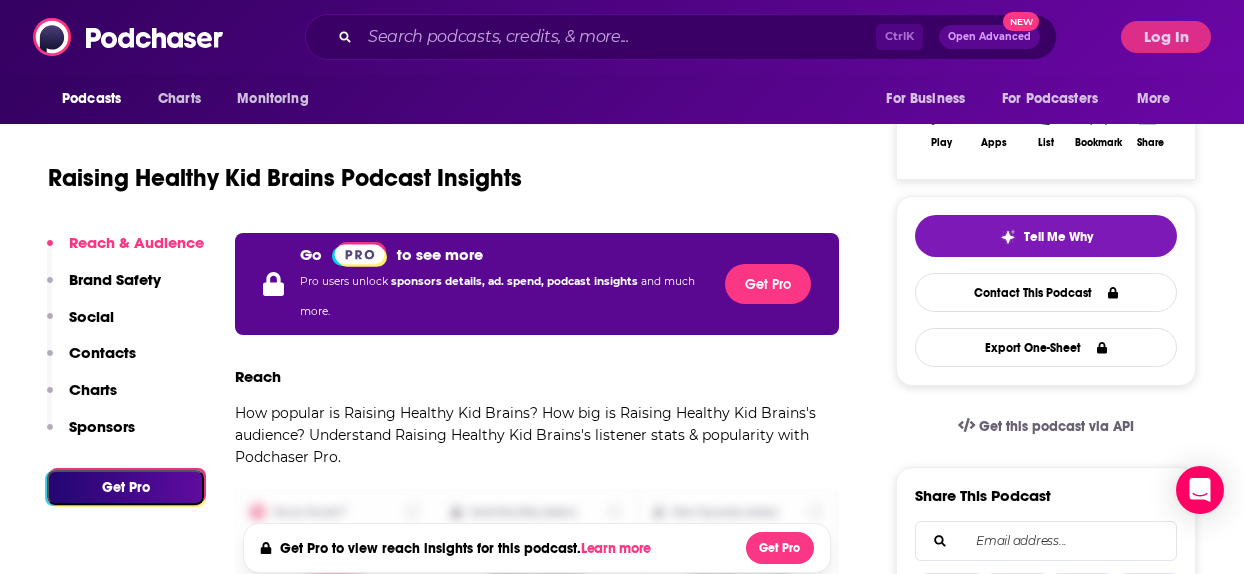 scroll, scrollTop: 400, scrollLeft: 0, axis: vertical 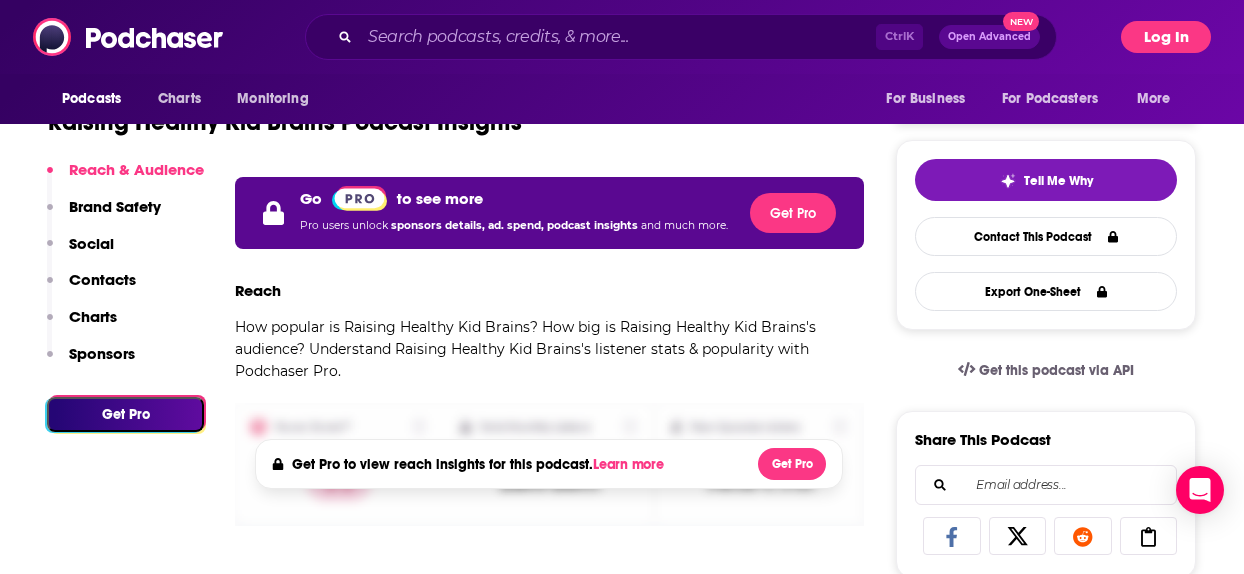 click on "Log In" at bounding box center (1166, 37) 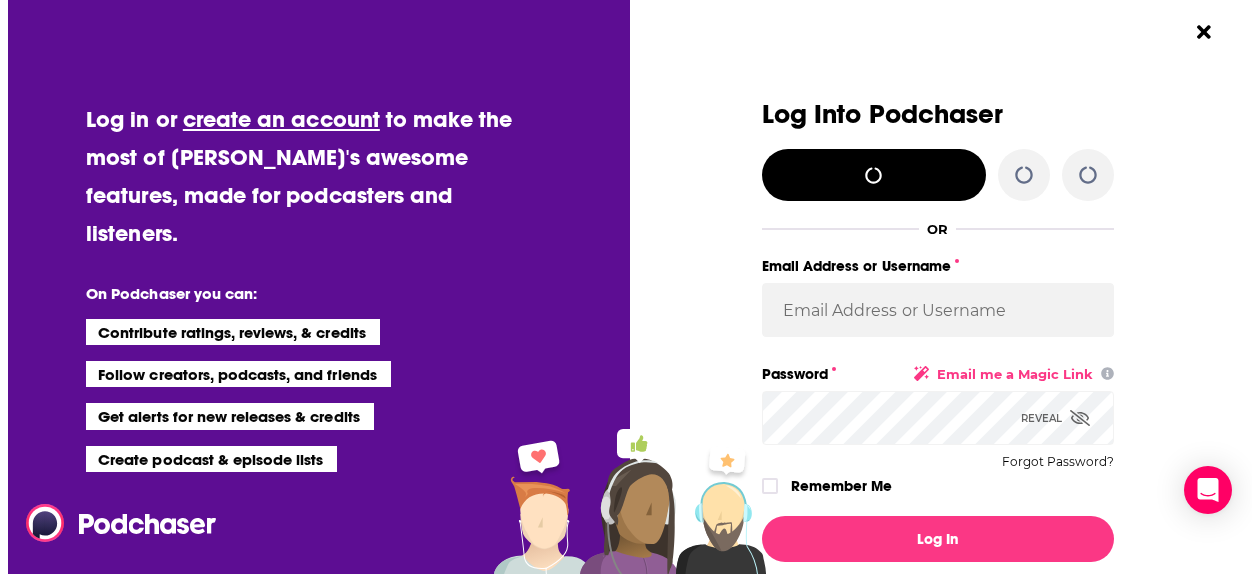 scroll, scrollTop: 0, scrollLeft: 0, axis: both 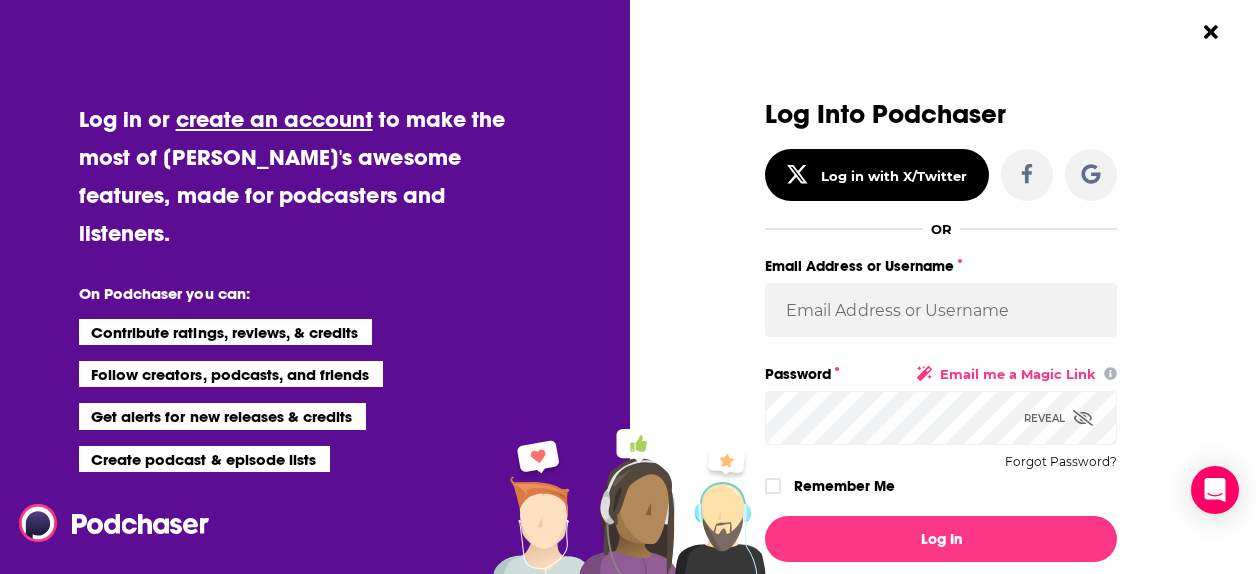 type 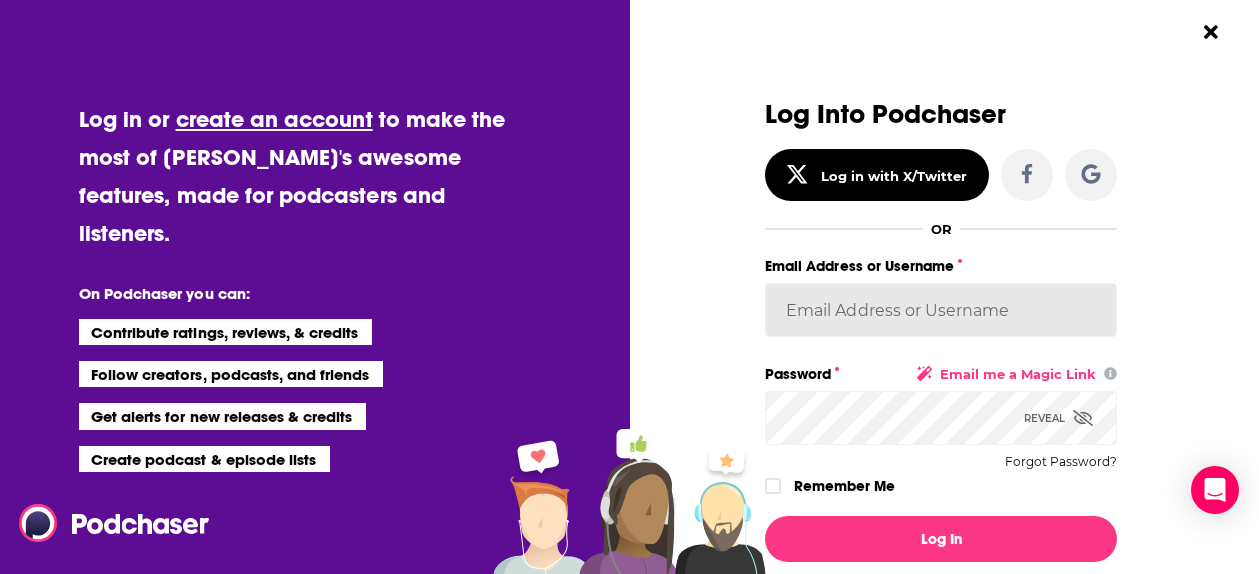 type on "knesa" 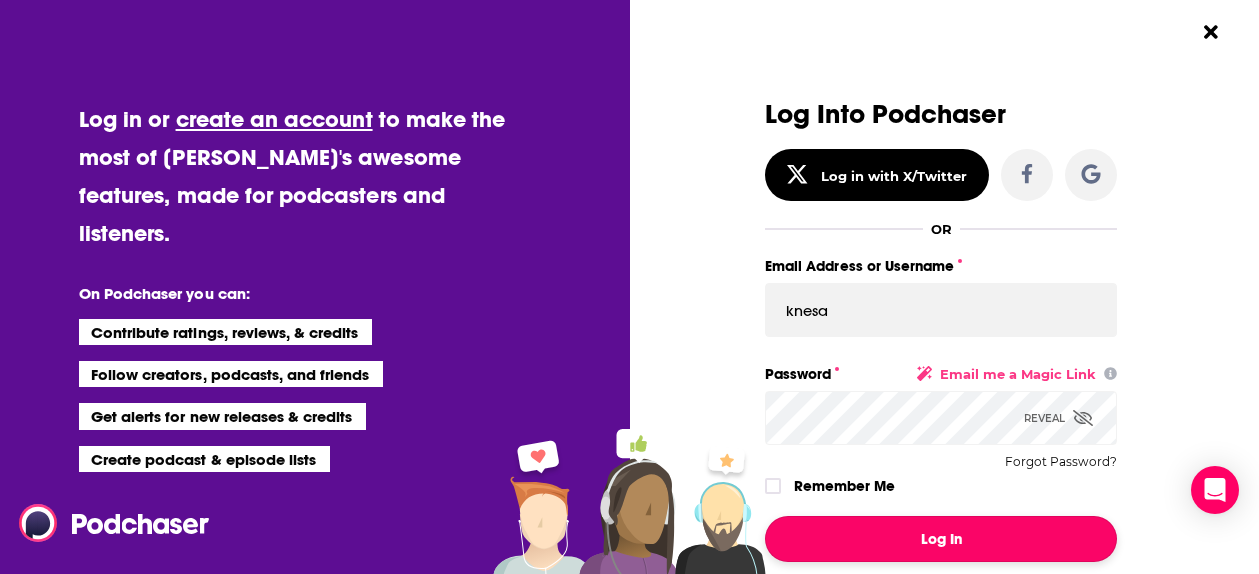 click on "Log In" at bounding box center (941, 539) 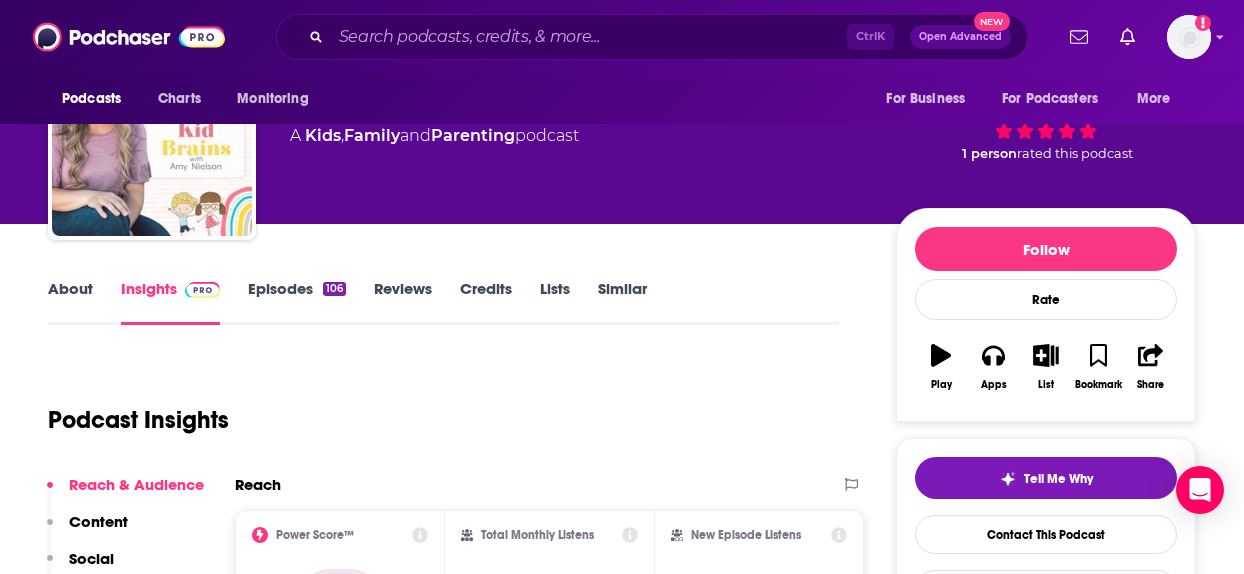 scroll, scrollTop: 0, scrollLeft: 0, axis: both 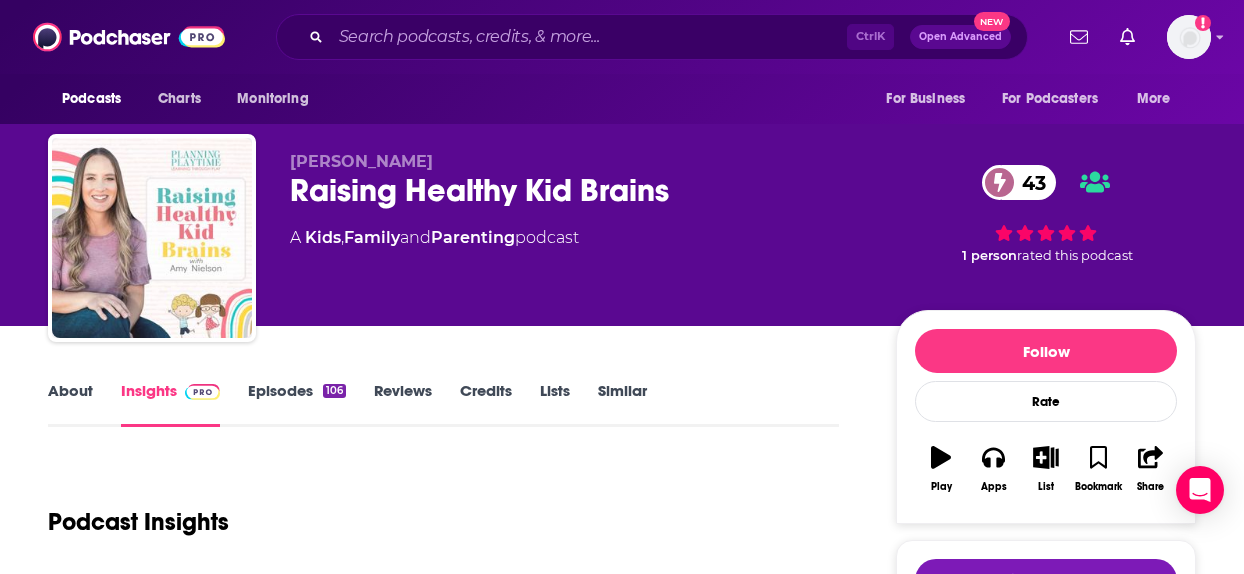click on "About" at bounding box center (70, 404) 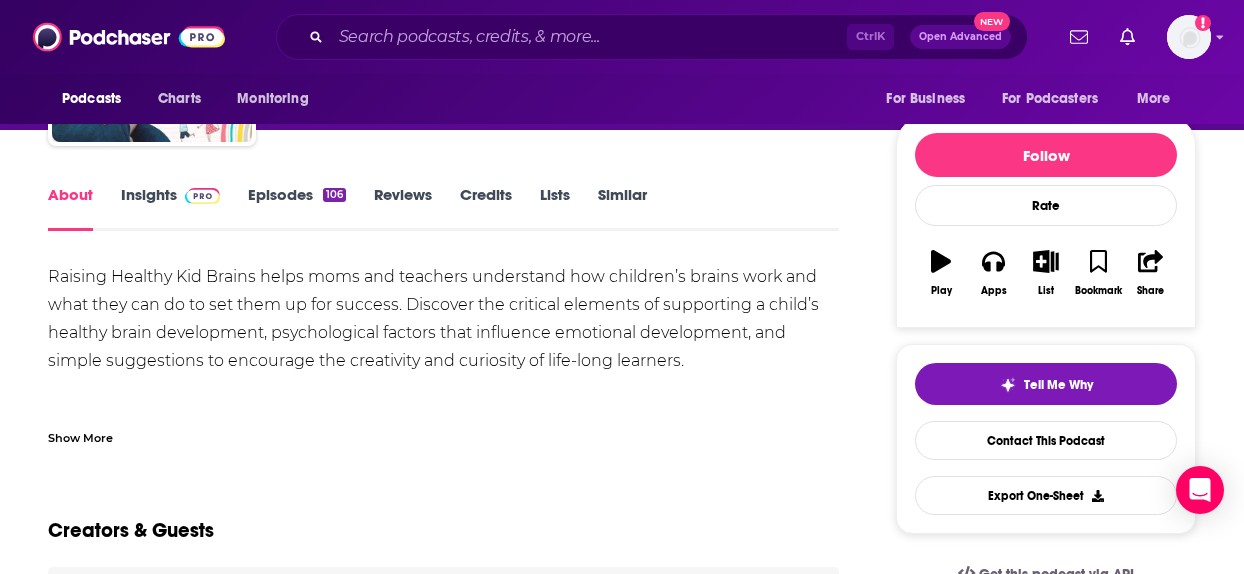 scroll, scrollTop: 200, scrollLeft: 0, axis: vertical 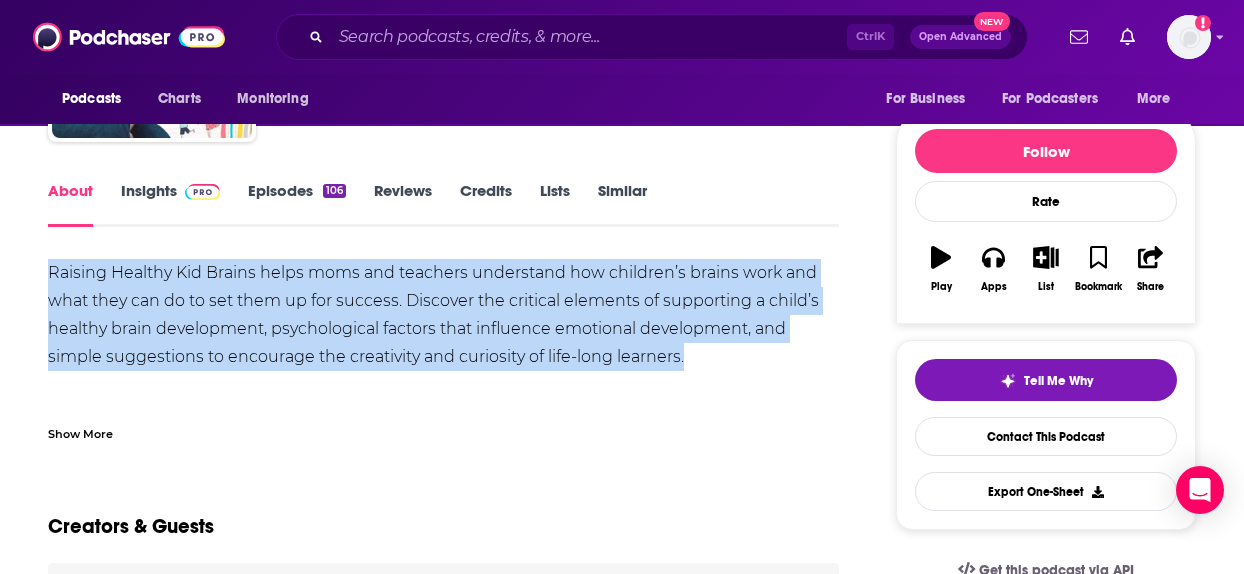 drag, startPoint x: 701, startPoint y: 356, endPoint x: -28, endPoint y: 263, distance: 734.90814 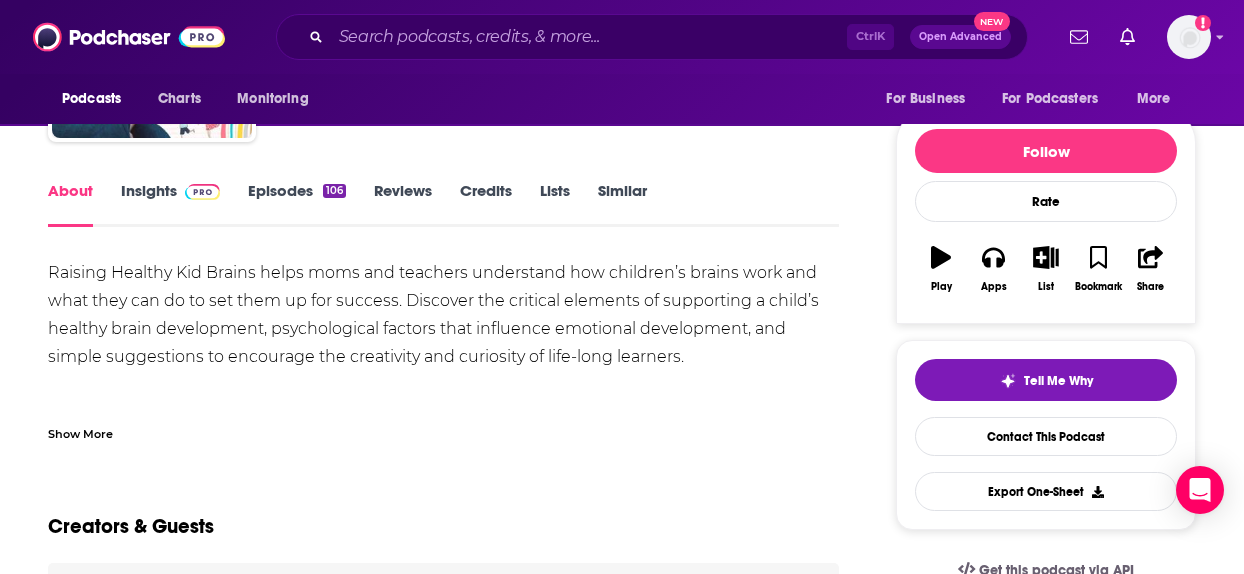 click on "Show More" at bounding box center [443, 426] 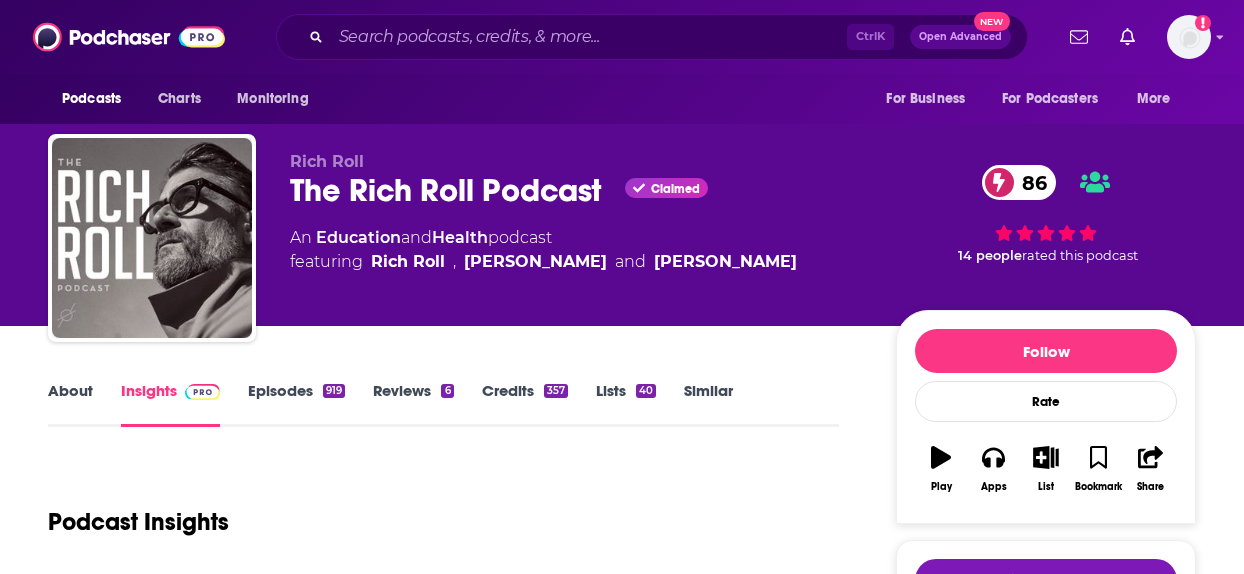 scroll, scrollTop: 0, scrollLeft: 0, axis: both 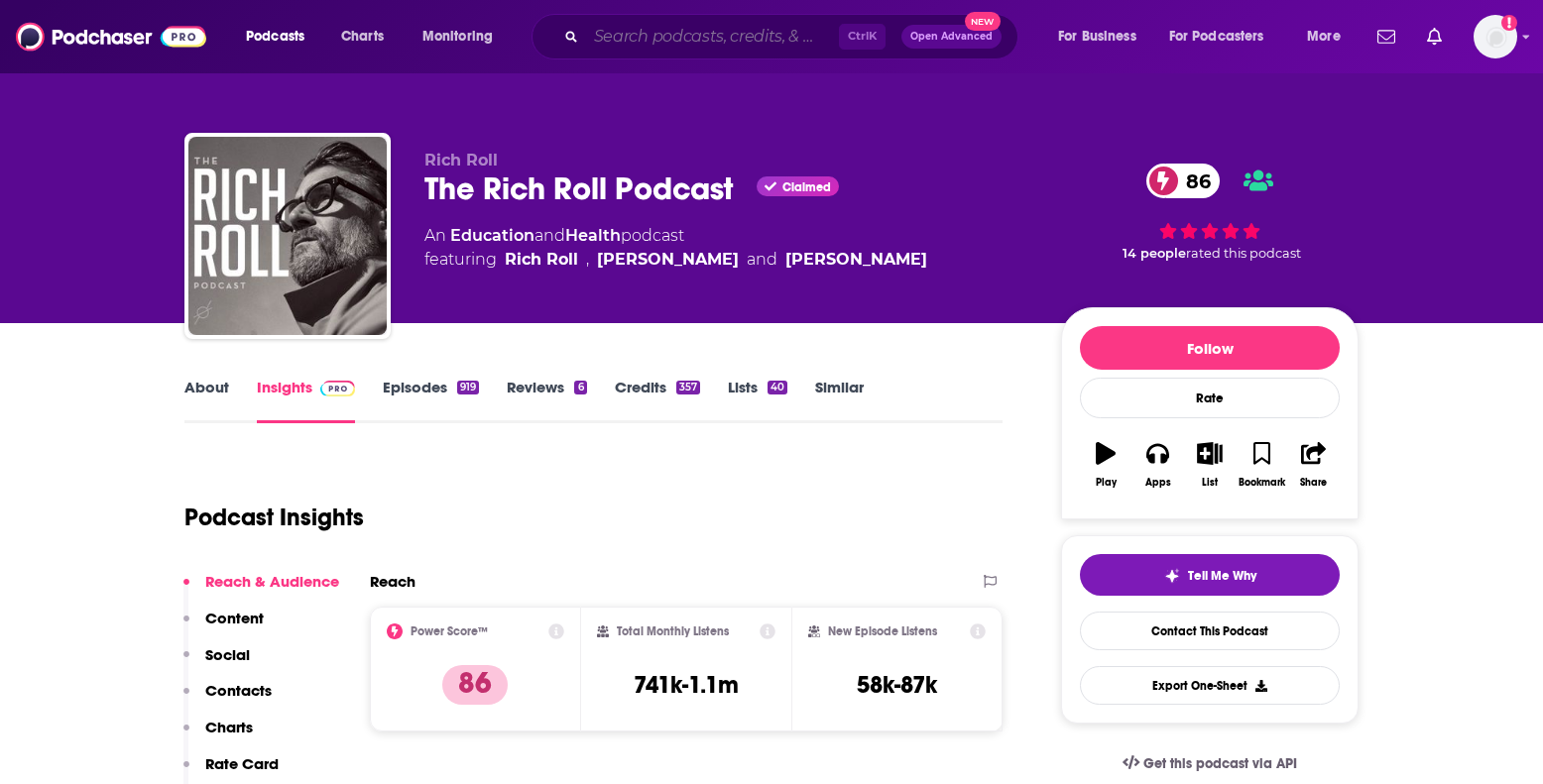 click at bounding box center [712, 37] 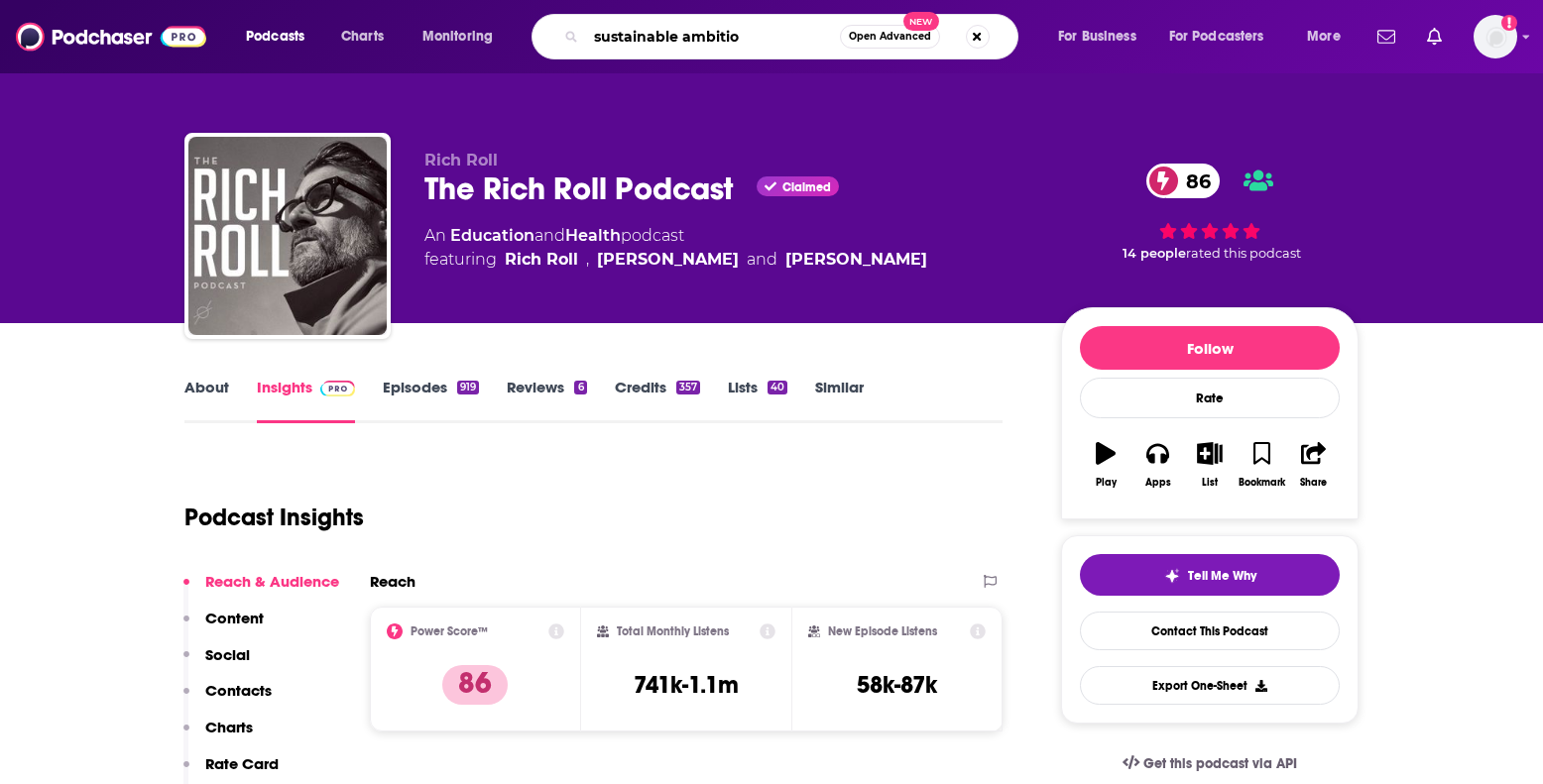 type on "sustainable ambition" 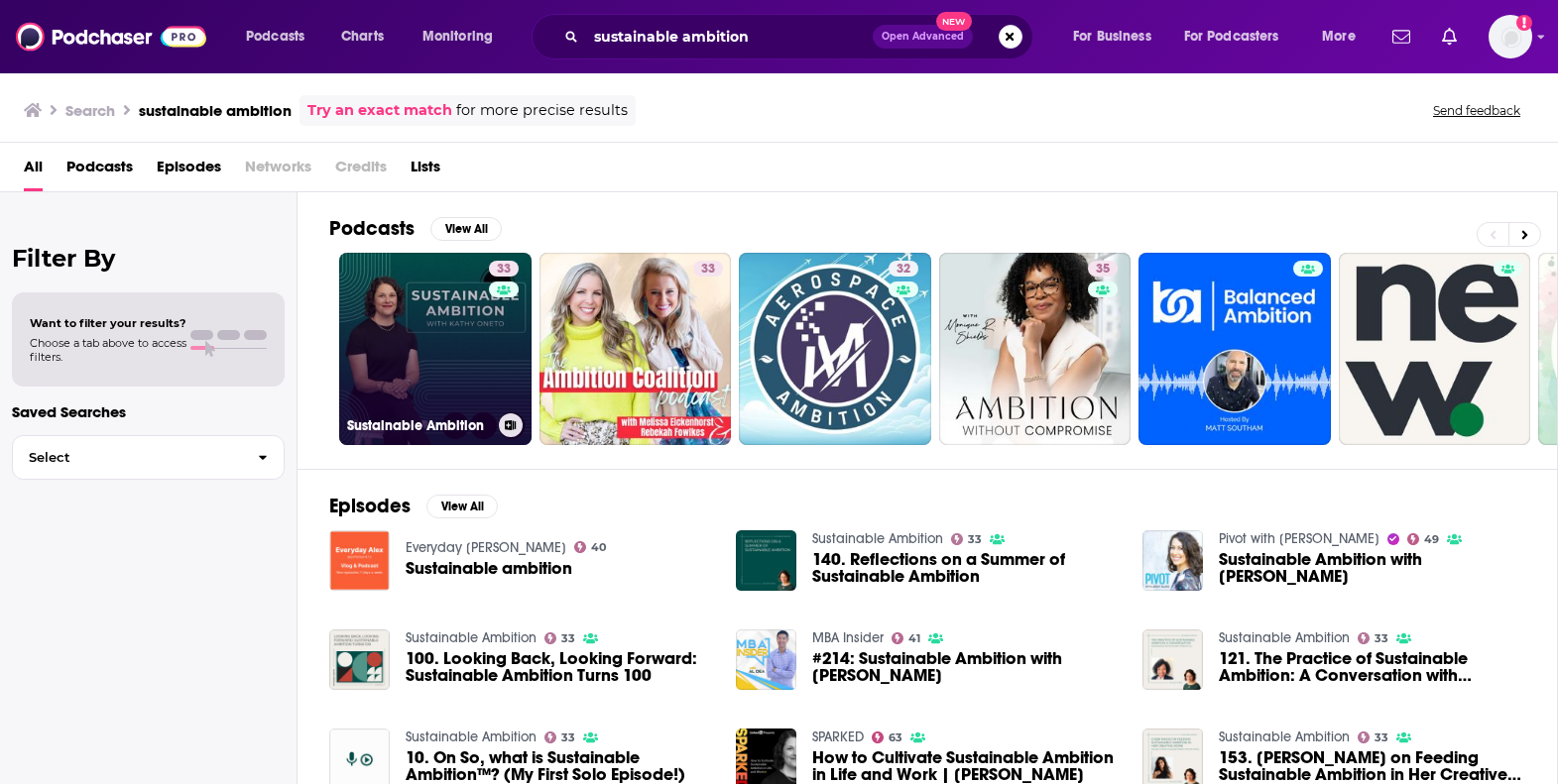 click on "33 Sustainable Ambition" at bounding box center [435, 349] 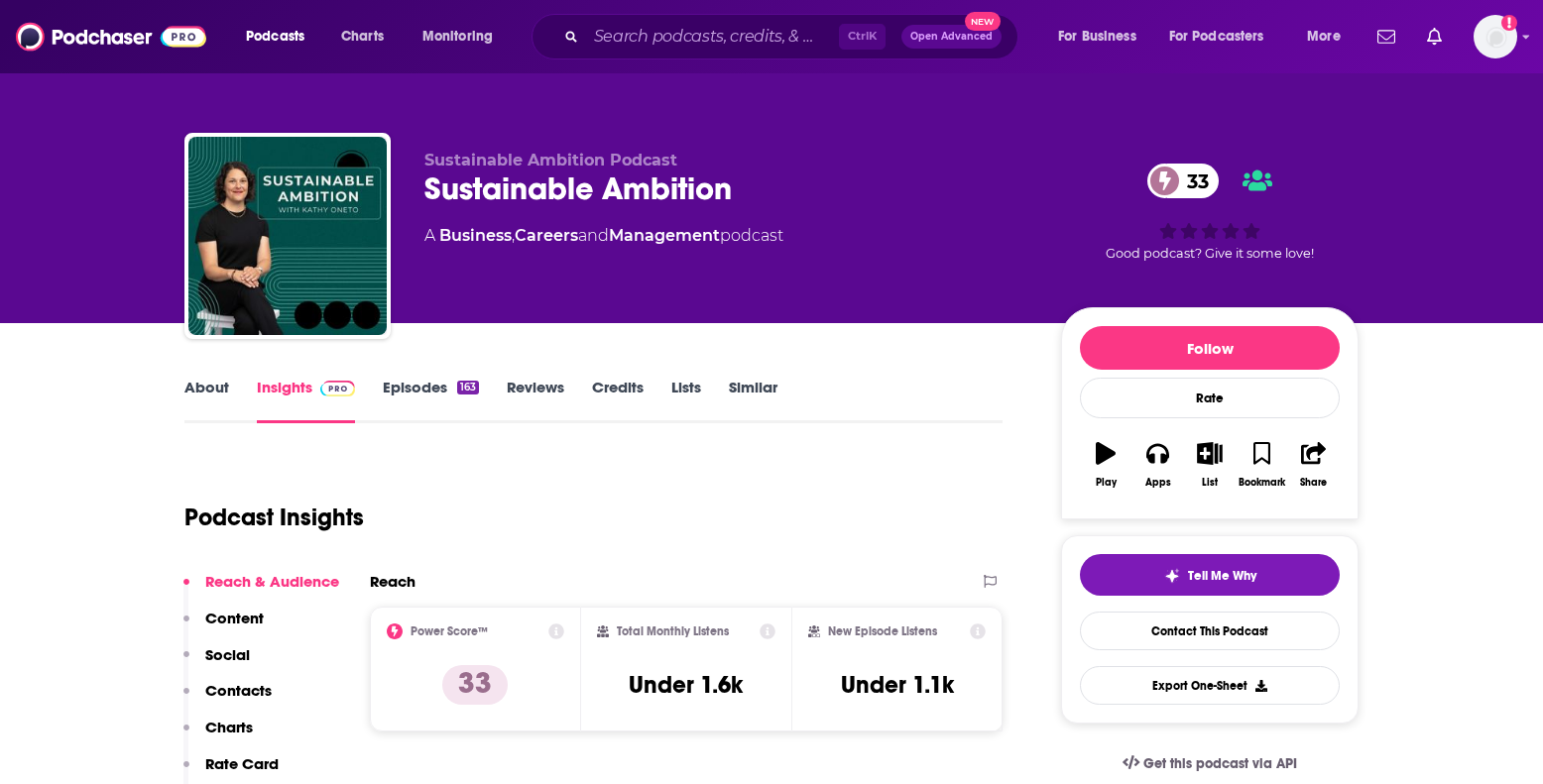 click on "Episodes 163" at bounding box center (430, 400) 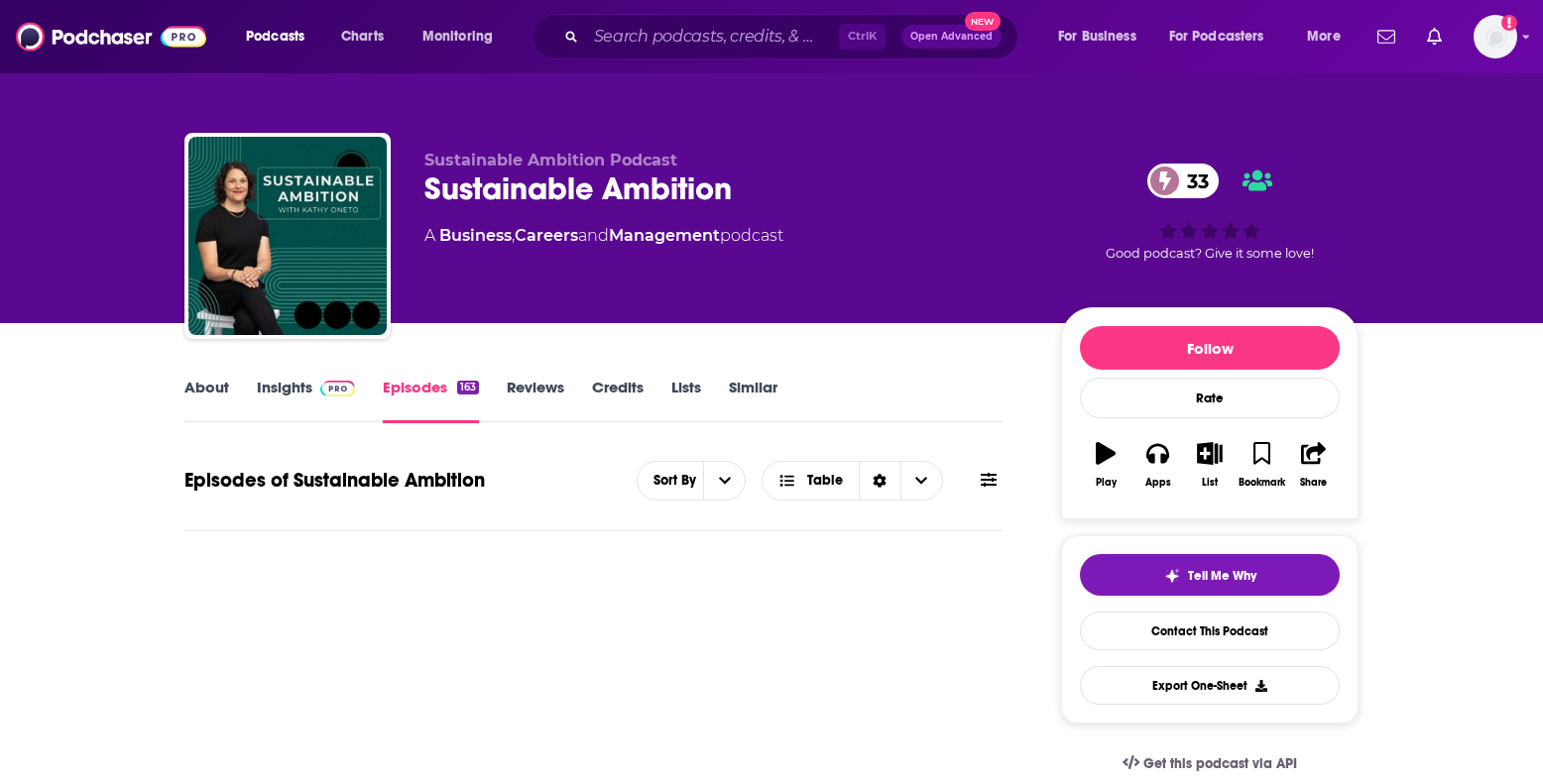 click at bounding box center (337, 389) 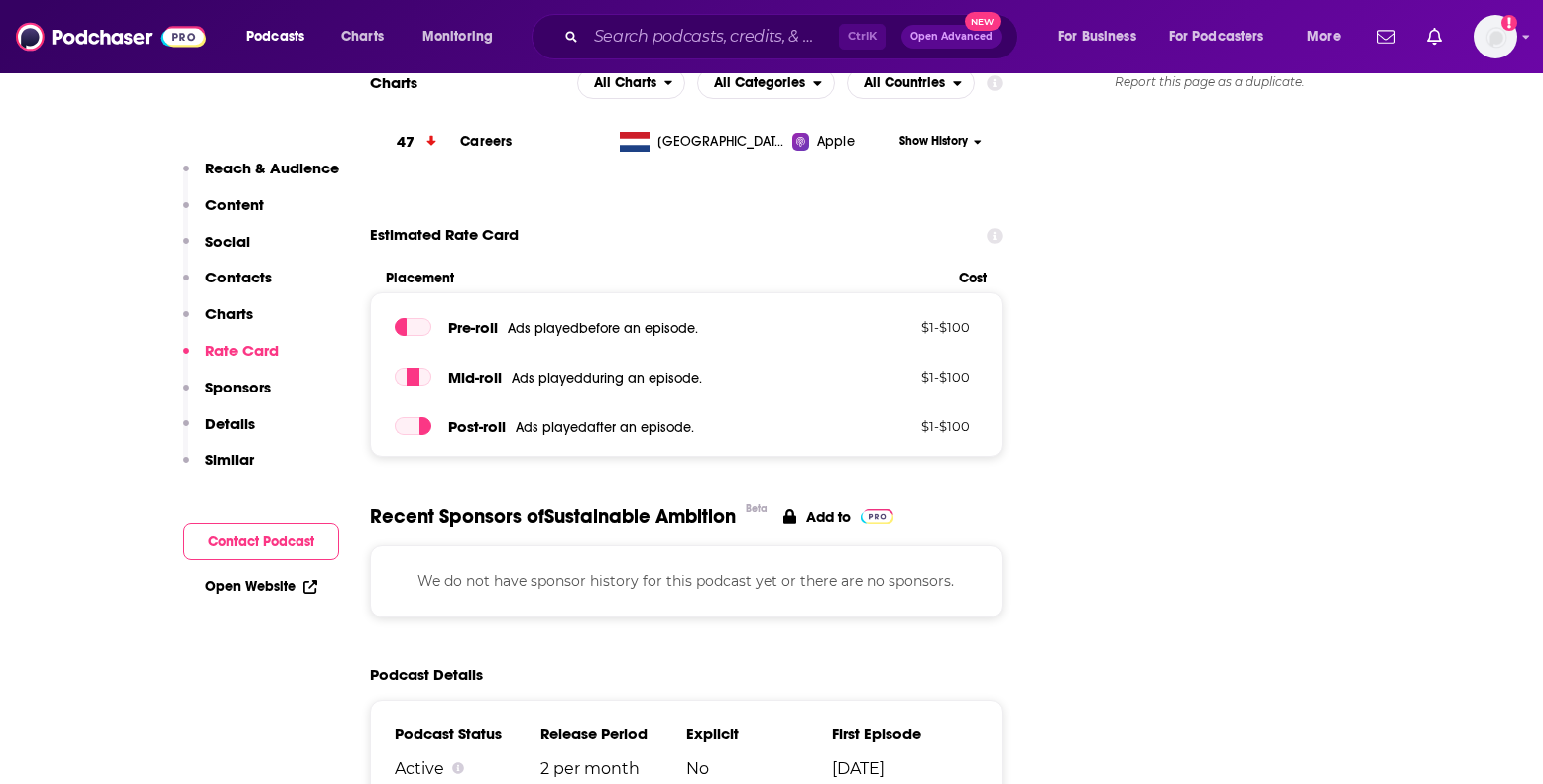 scroll, scrollTop: 2181, scrollLeft: 0, axis: vertical 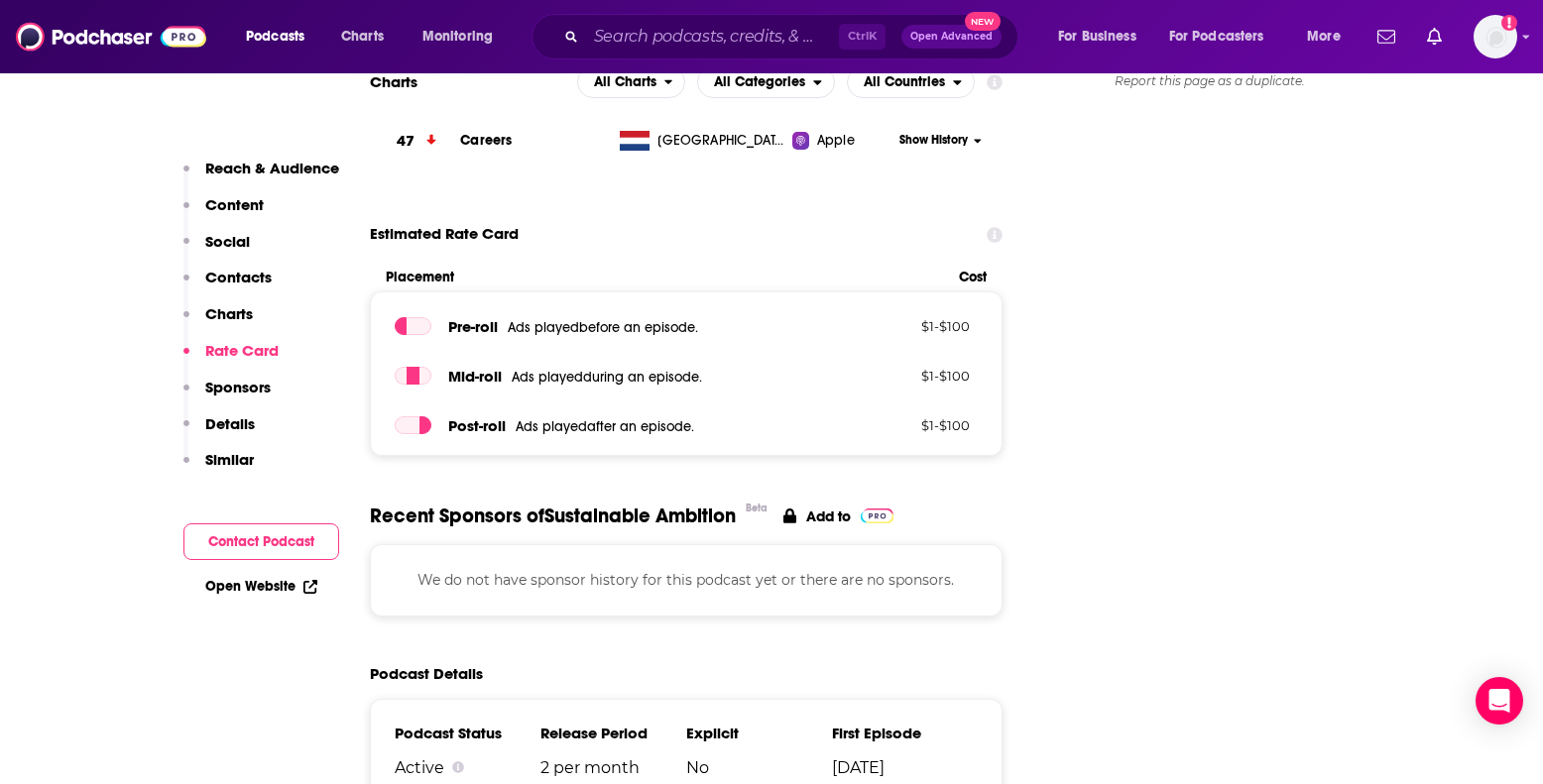 drag, startPoint x: 1340, startPoint y: 526, endPoint x: 992, endPoint y: 369, distance: 381.77611 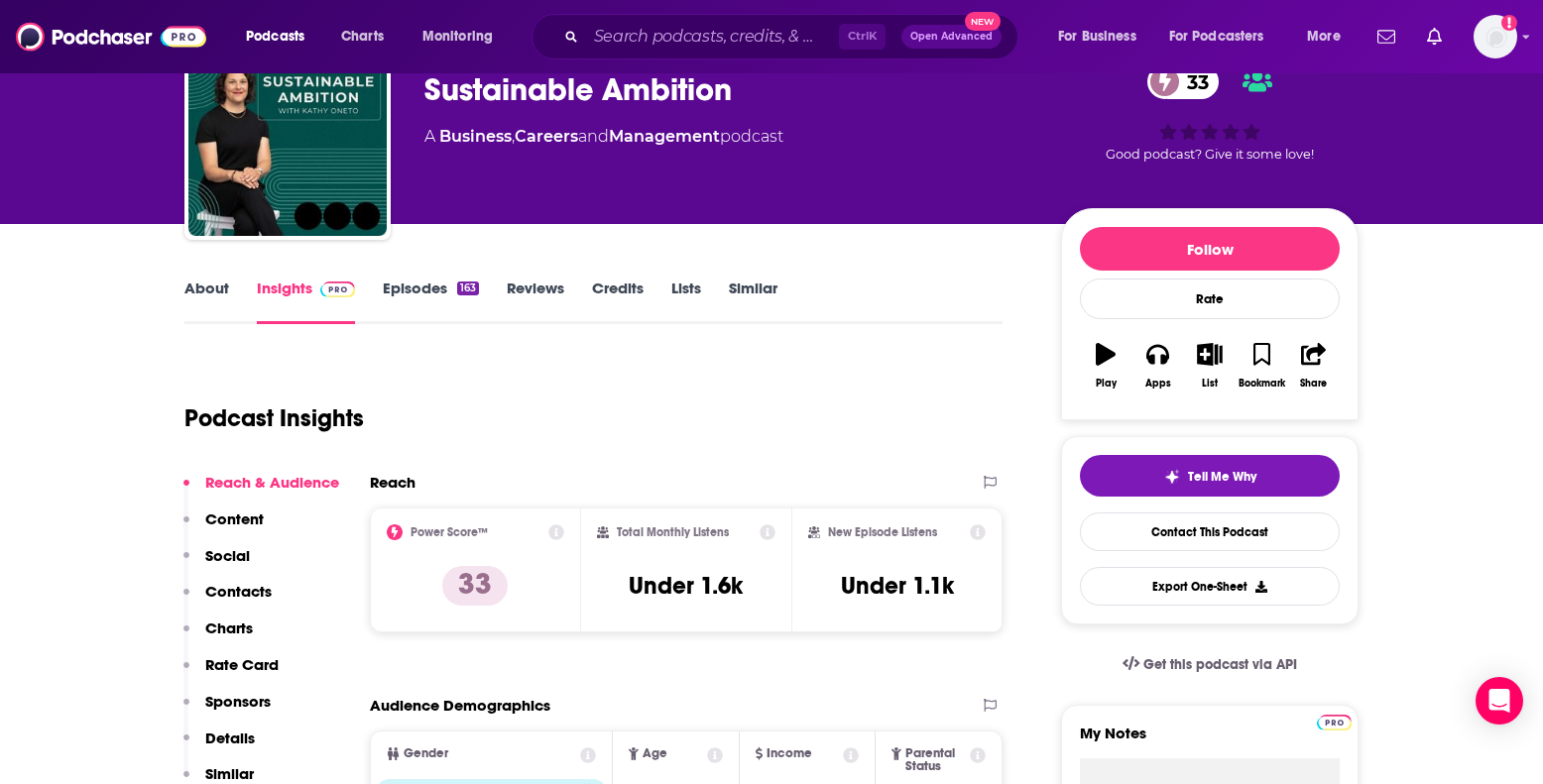 scroll, scrollTop: 0, scrollLeft: 0, axis: both 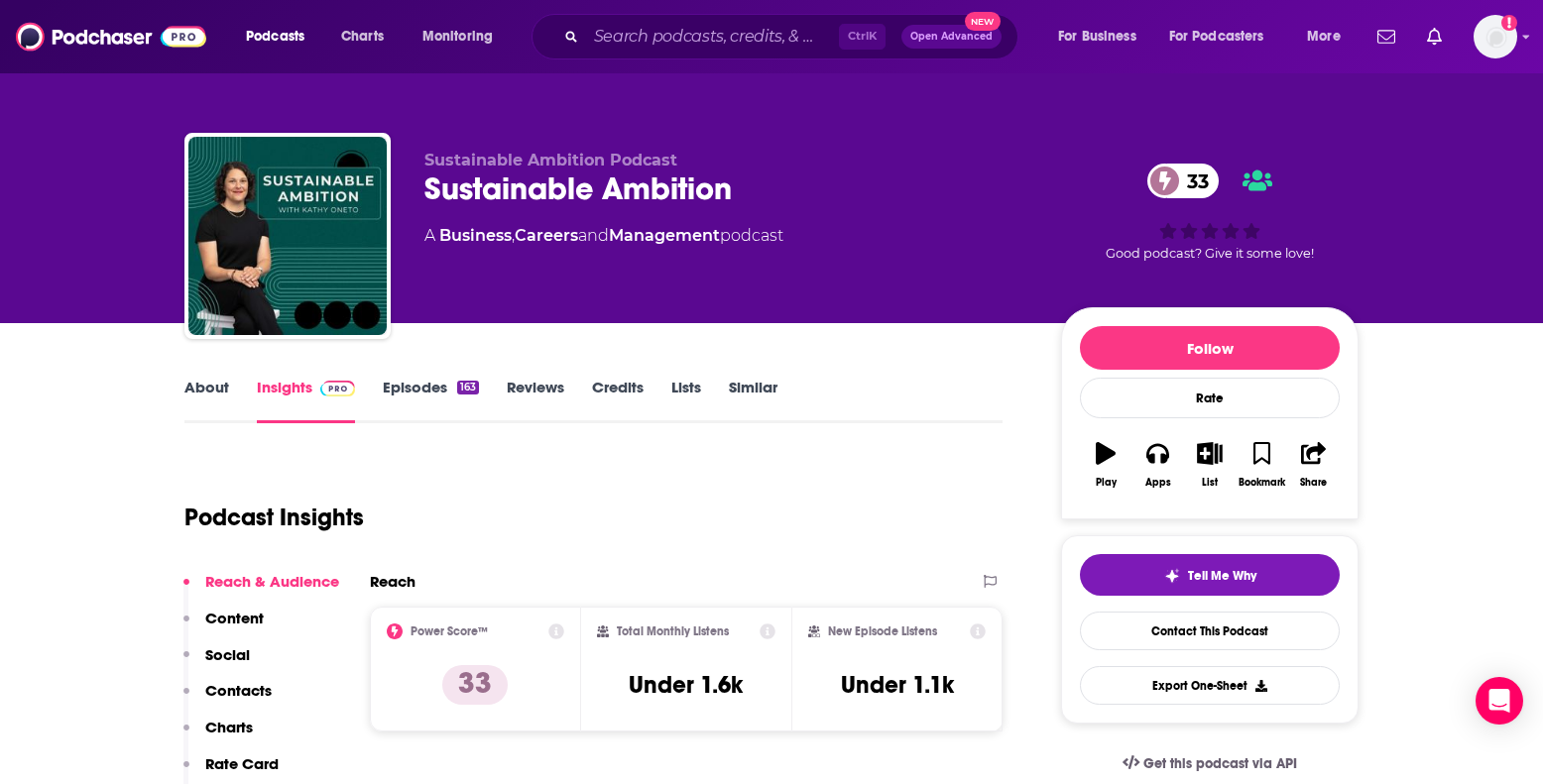 click on "About Insights Episodes 163 Reviews Credits Lists Similar Podcast Insights Reach & Audience Content Social Contacts Charts Rate Card Sponsors Details Similar Contact Podcast Open Website  Reach Power Score™ 33 Total Monthly Listens Under 1.6k New Episode Listens Under 1.1k Export One-Sheet Audience Demographics Gender [DEMOGRAPHIC_DATA] Age [DEMOGRAPHIC_DATA] yo Income $ $ $ $ $ Parental Status Mixed Countries 1 [GEOGRAPHIC_DATA] 2 [GEOGRAPHIC_DATA] 3 [GEOGRAPHIC_DATA] 4 [GEOGRAPHIC_DATA] 5 [GEOGRAPHIC_DATA] Top Cities [GEOGRAPHIC_DATA] , [GEOGRAPHIC_DATA] , [GEOGRAPHIC_DATA] , [GEOGRAPHIC_DATA] , [GEOGRAPHIC_DATA] , [GEOGRAPHIC_DATA] Interests Fashion , Friends, Family & Relationships , Science , Restaurants, Food & Grocery , Travel , Clothing Jobs Bloggers , Authors/Writers , Photographers , Social Media Specialists , Teachers , Marketing Coordinators Ethnicities White / [DEMOGRAPHIC_DATA] , [DEMOGRAPHIC_DATA] , [DEMOGRAPHIC_DATA] , Hispanic Show More Content Political Skew Neutral/Mixed Socials Instagram @sustainableambition 94 LinkedIn @sustainableambition/ Link Contacts   RSS   Podcast Email Sustainable Ambition Podcast That's all there is! Charts" at bounding box center [772, 5391] 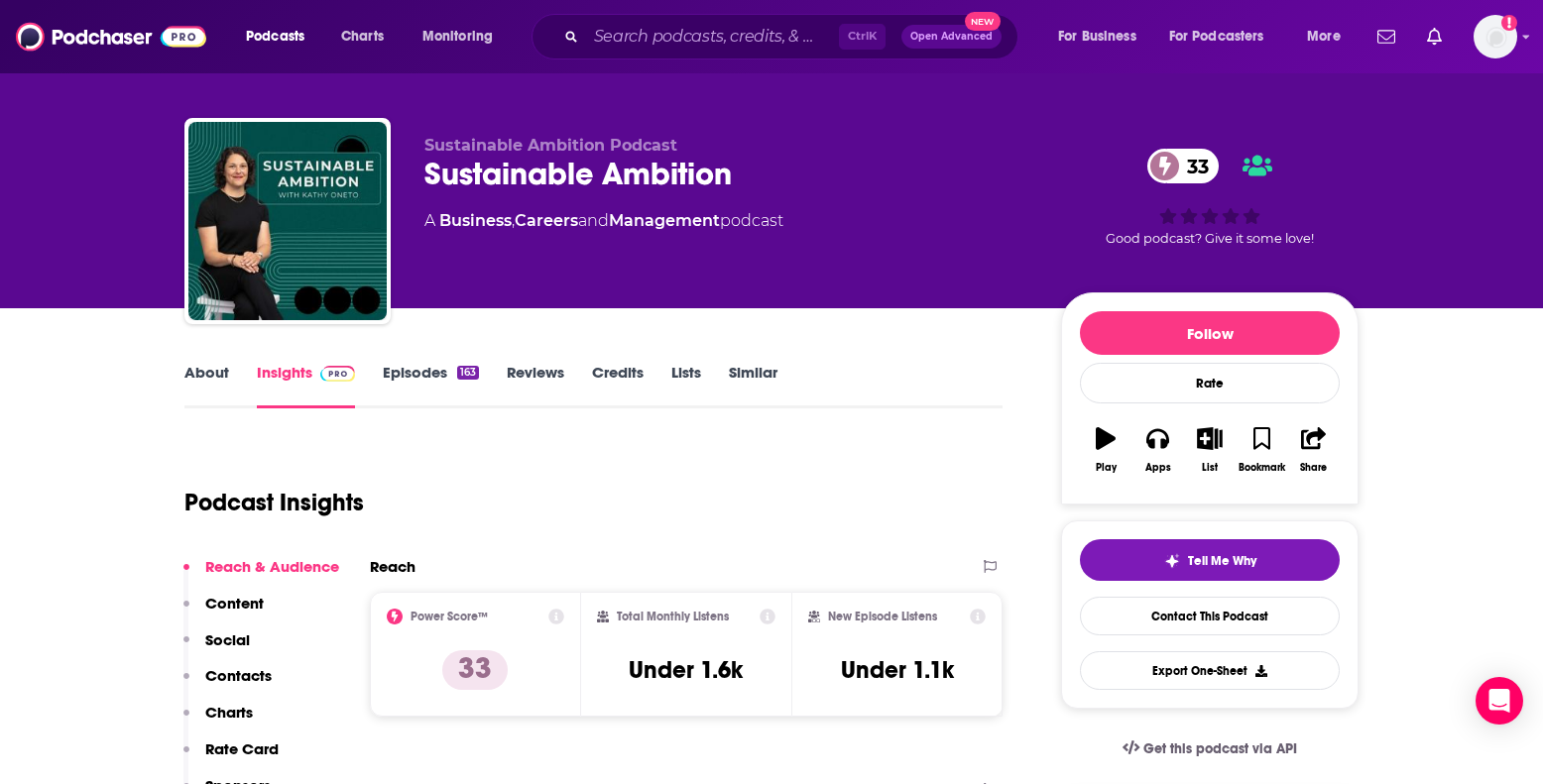 scroll, scrollTop: 99, scrollLeft: 0, axis: vertical 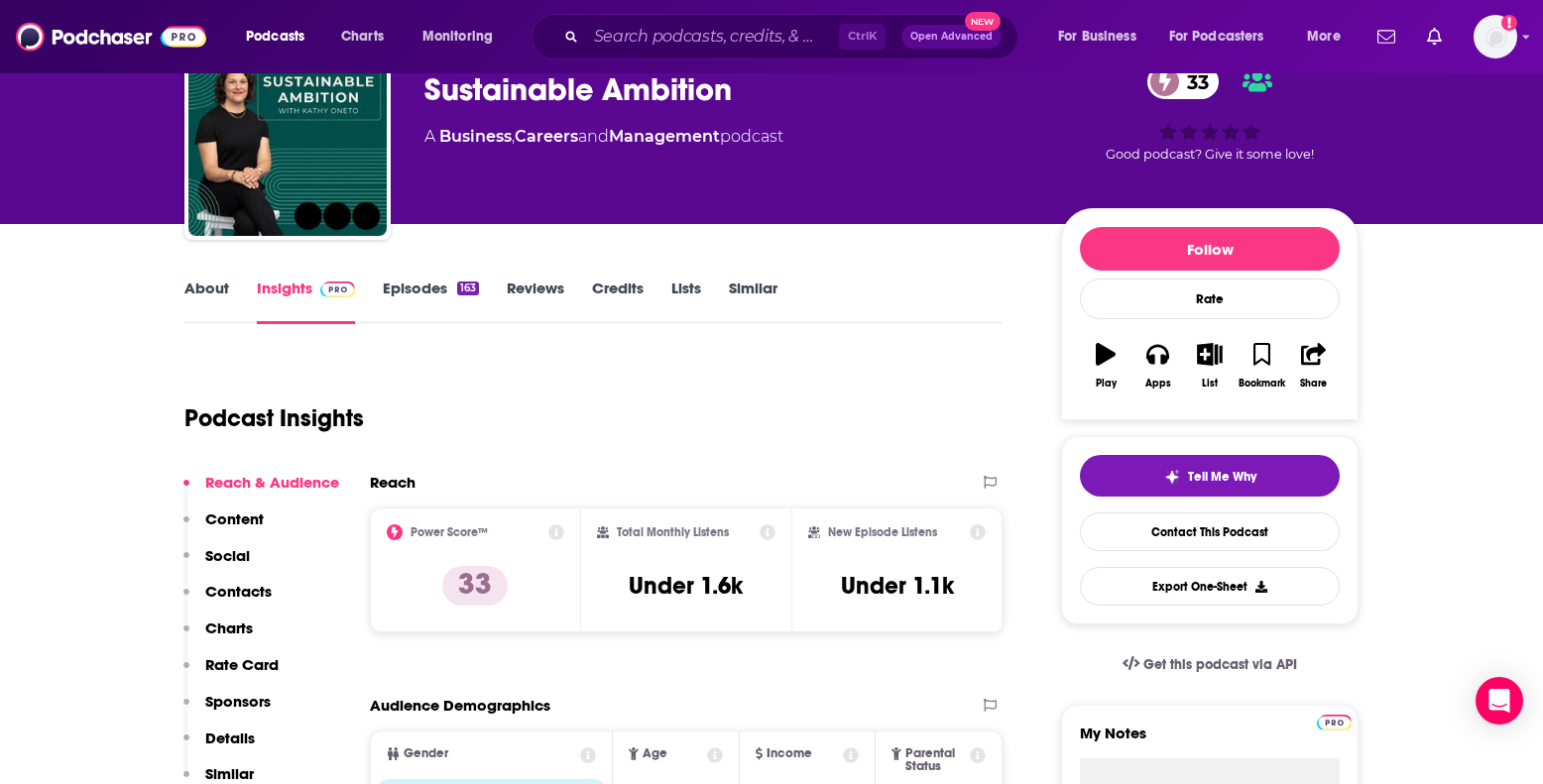 click on "About" at bounding box center (206, 301) 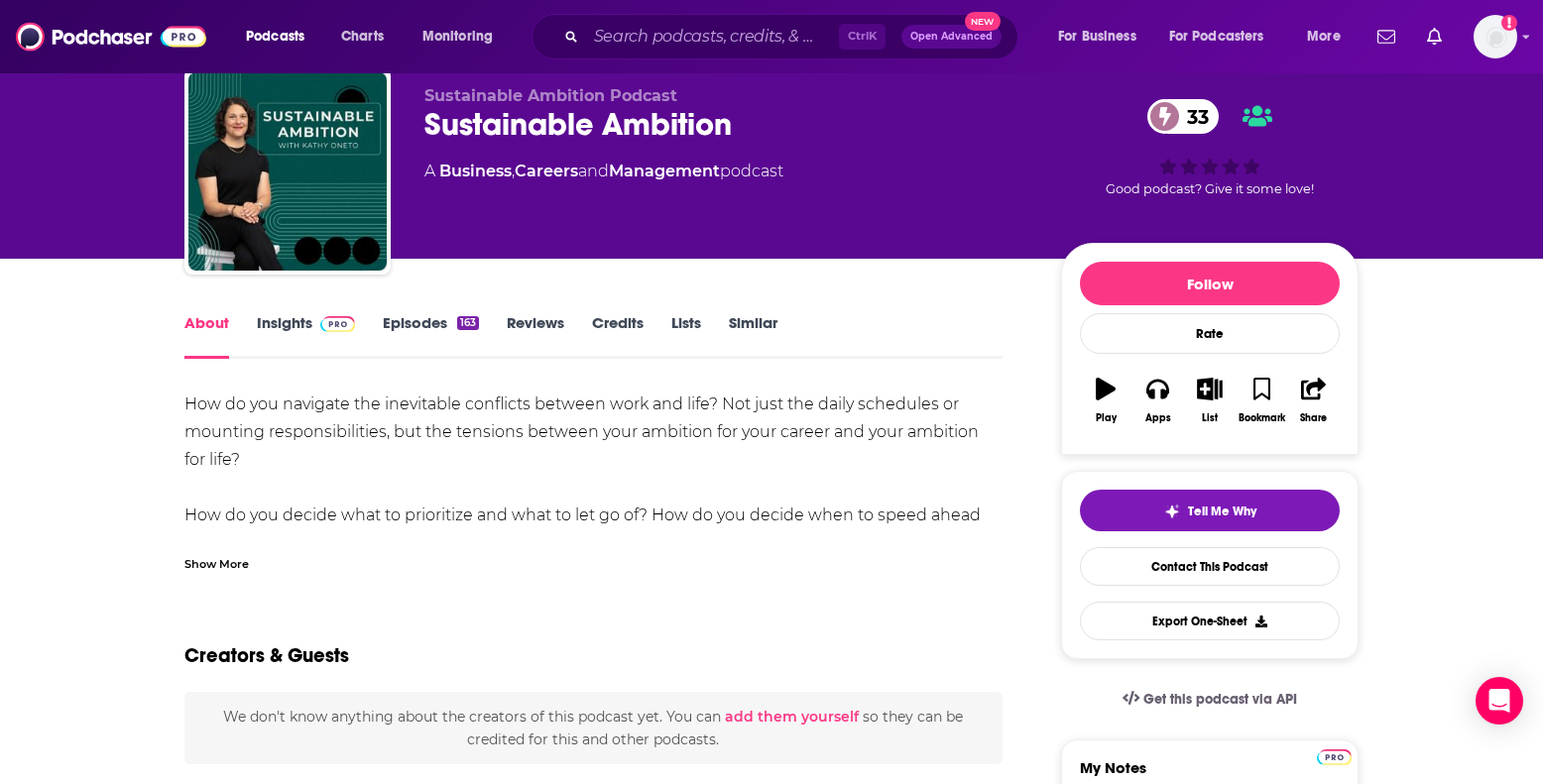 scroll, scrollTop: 297, scrollLeft: 0, axis: vertical 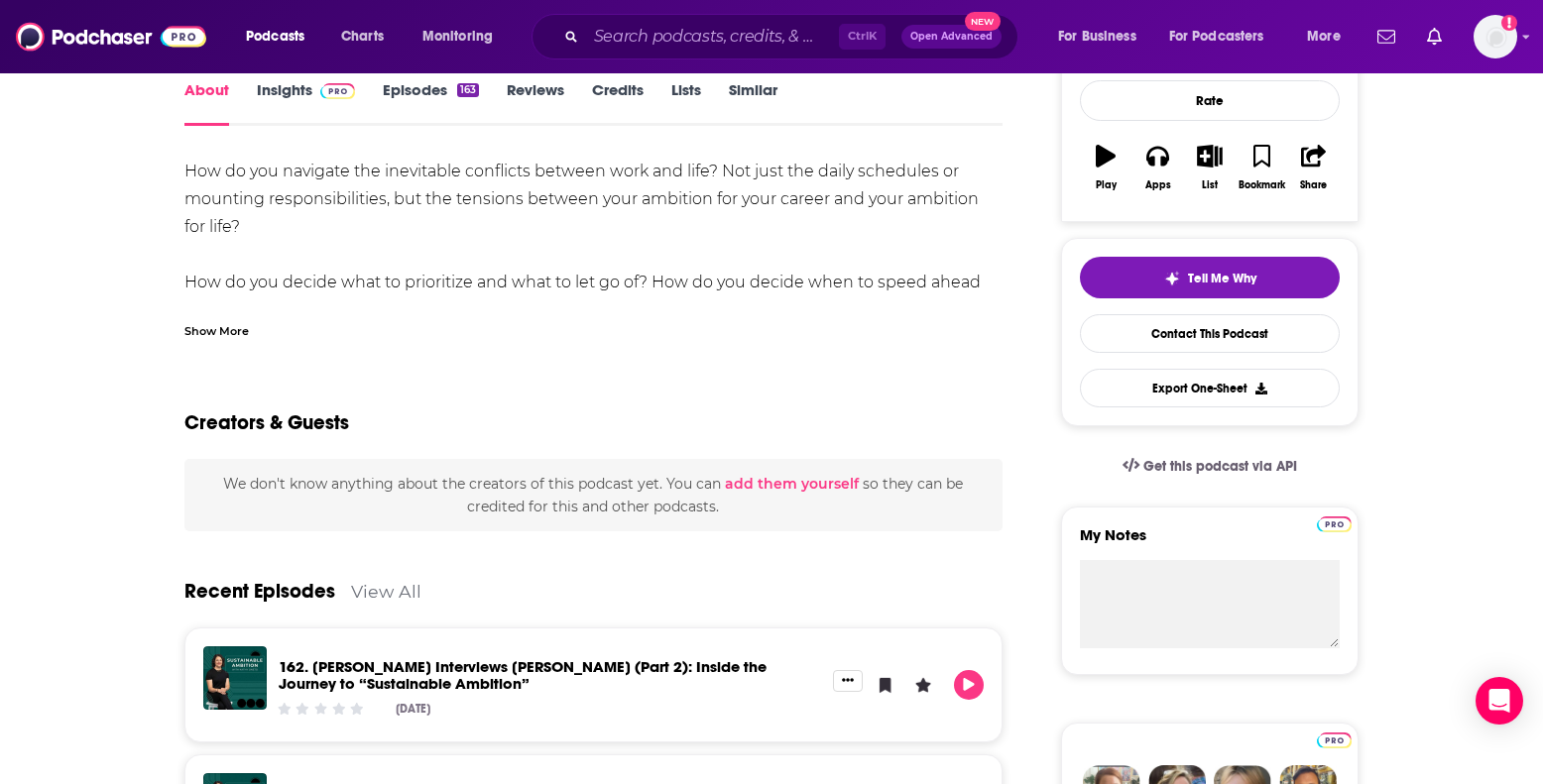 click on "Show More" at bounding box center (216, 329) 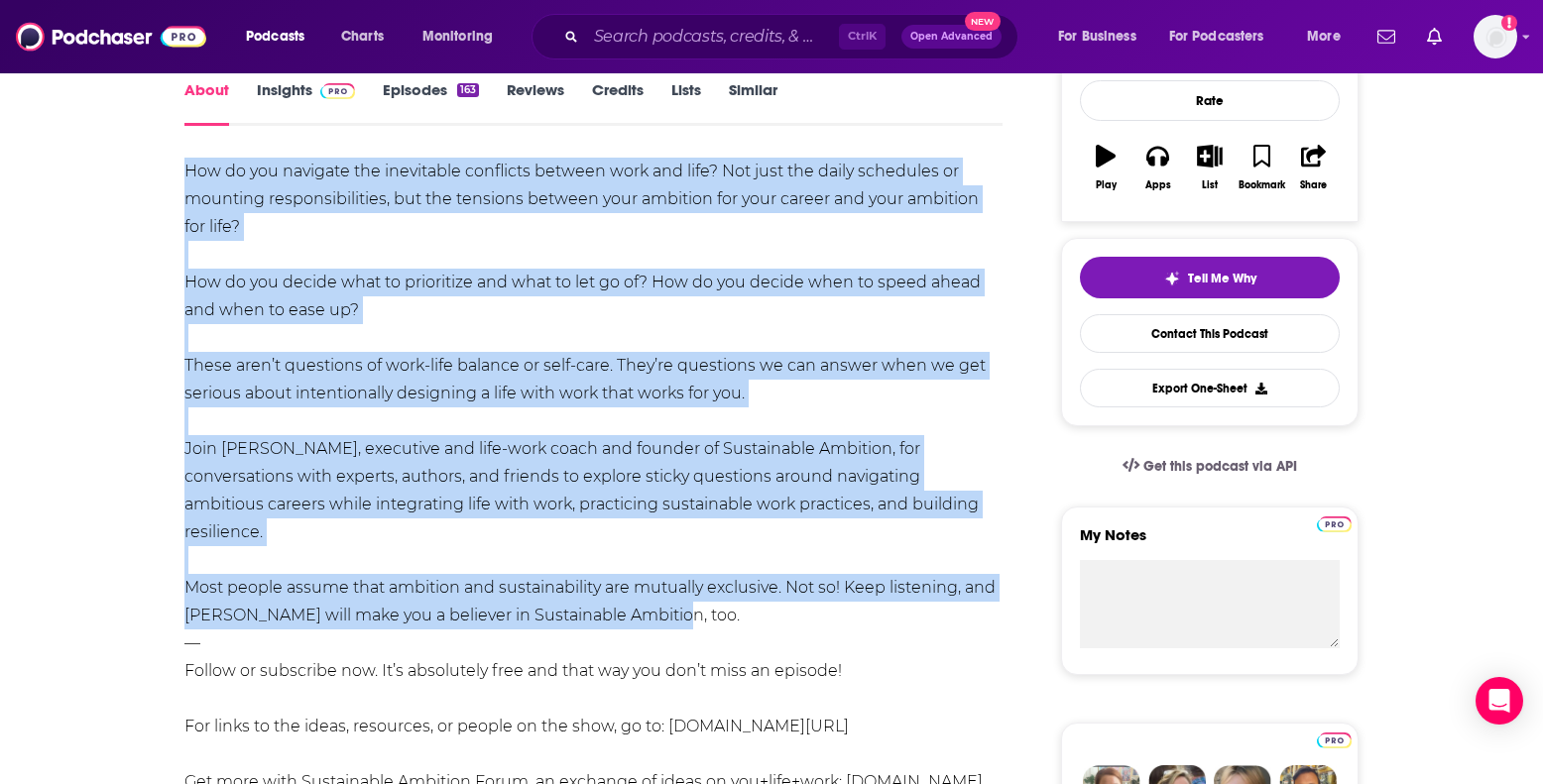 drag, startPoint x: 185, startPoint y: 172, endPoint x: 648, endPoint y: 589, distance: 623.1035 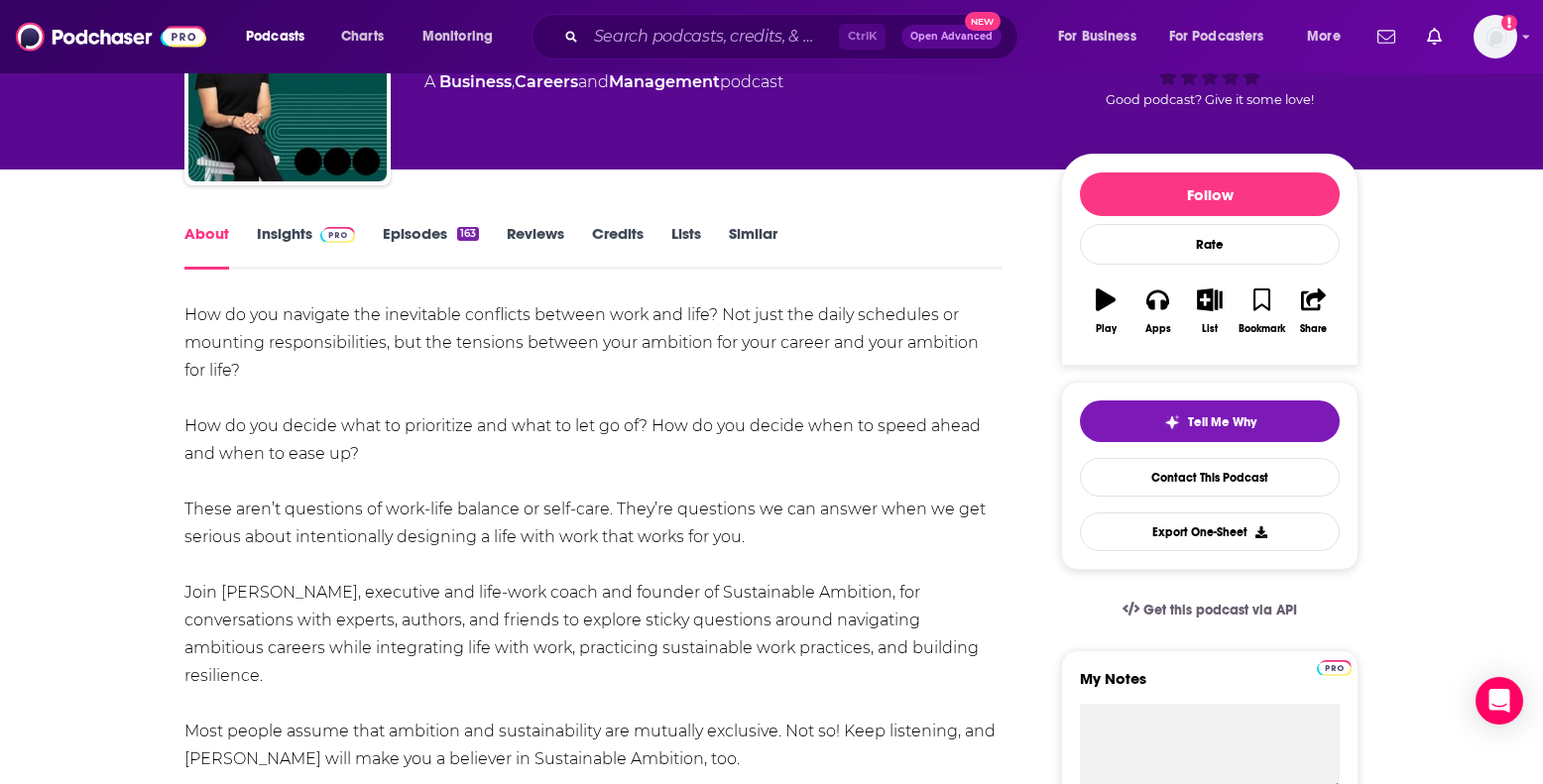 scroll, scrollTop: 0, scrollLeft: 0, axis: both 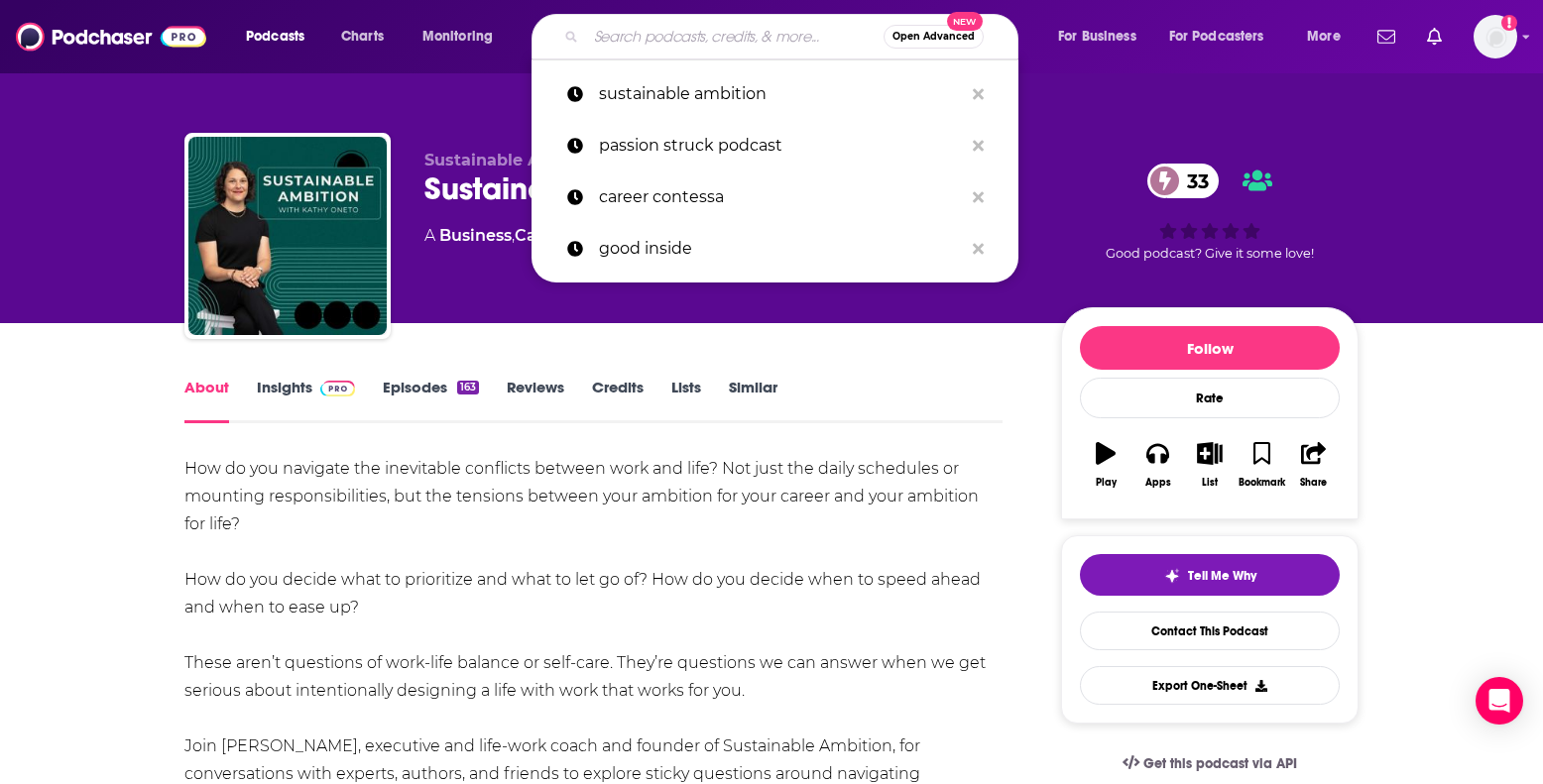 click at bounding box center [735, 37] 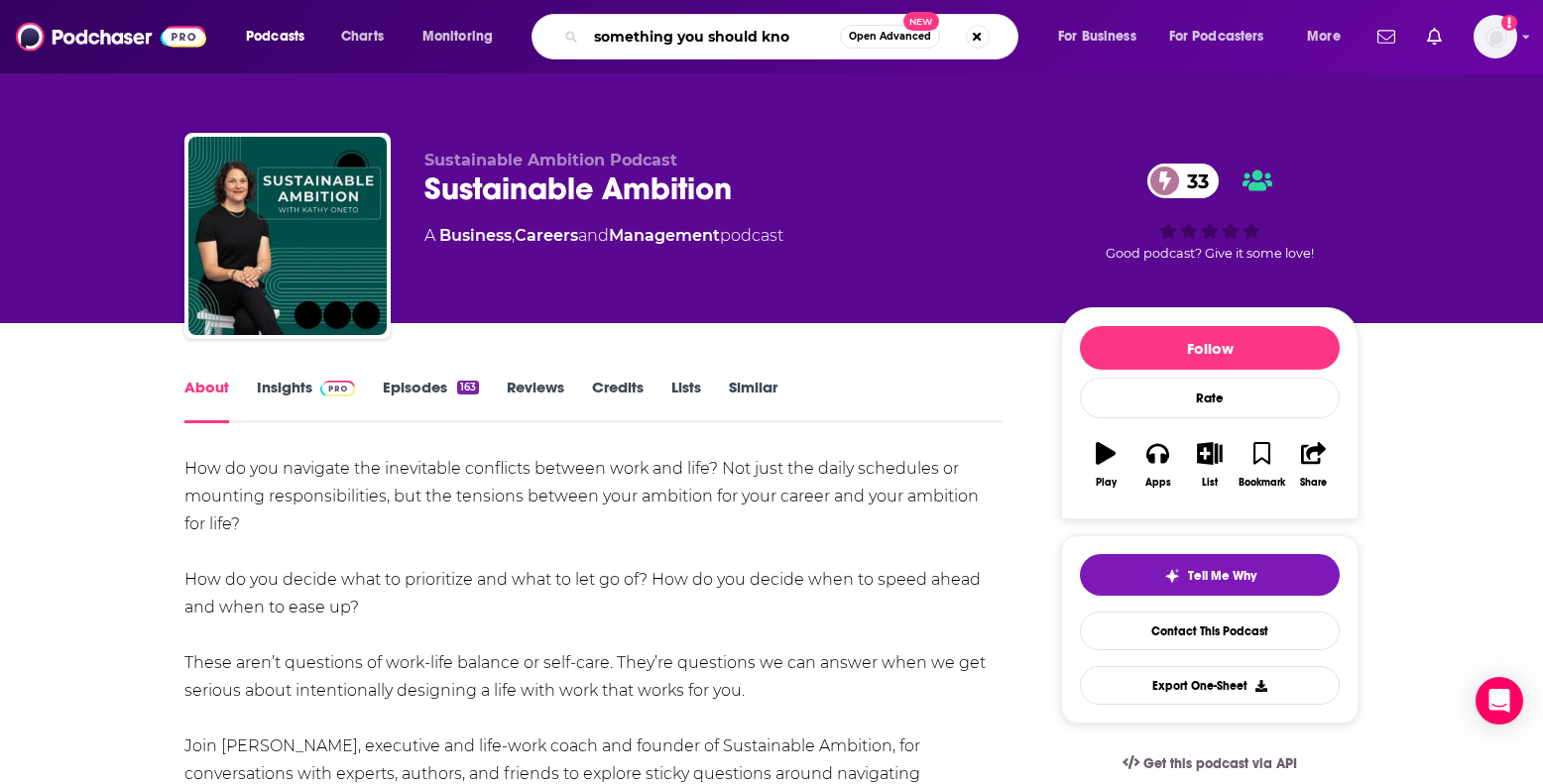 type on "something you should know" 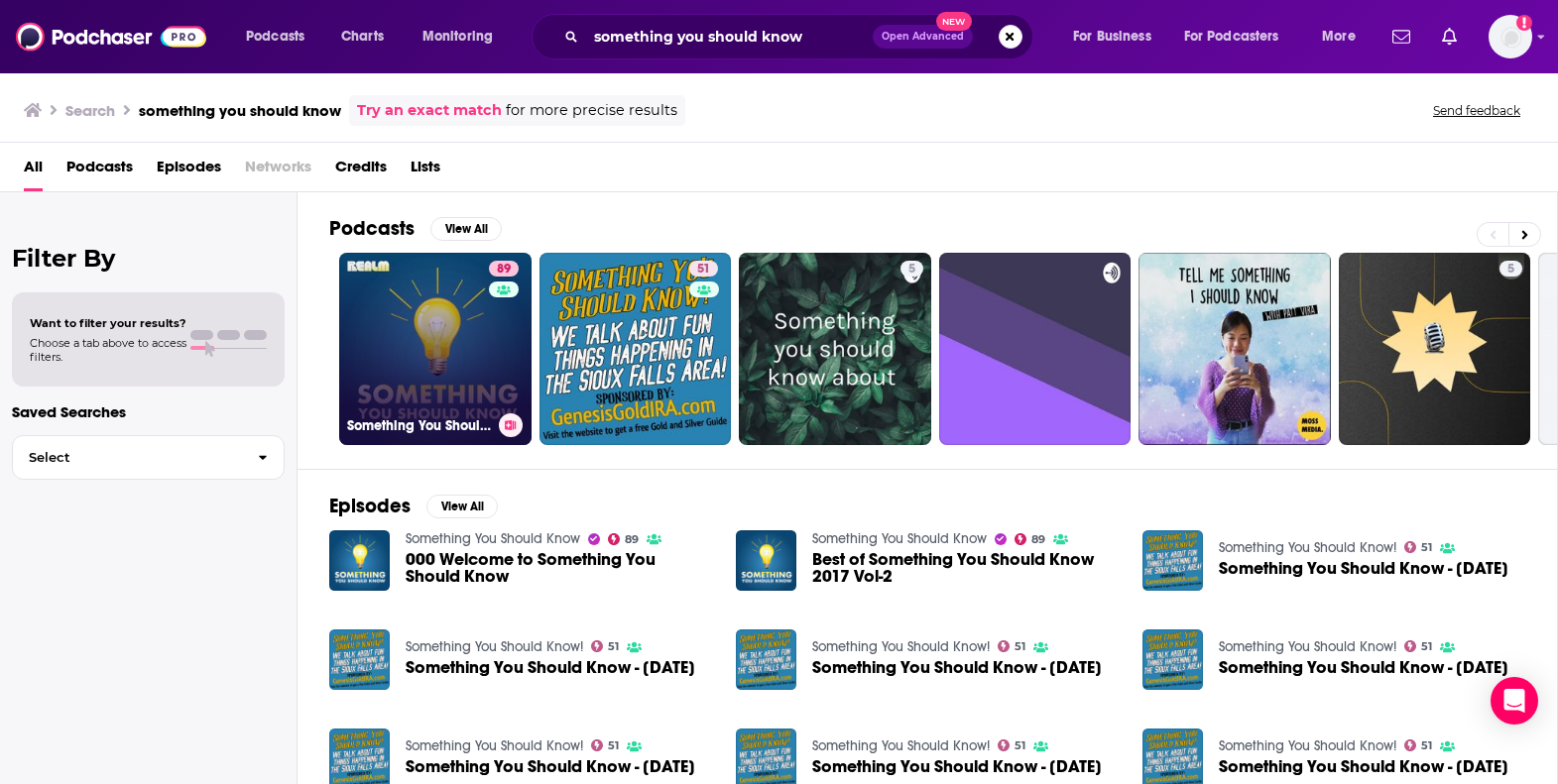 click on "89 Something You Should Know" at bounding box center [435, 349] 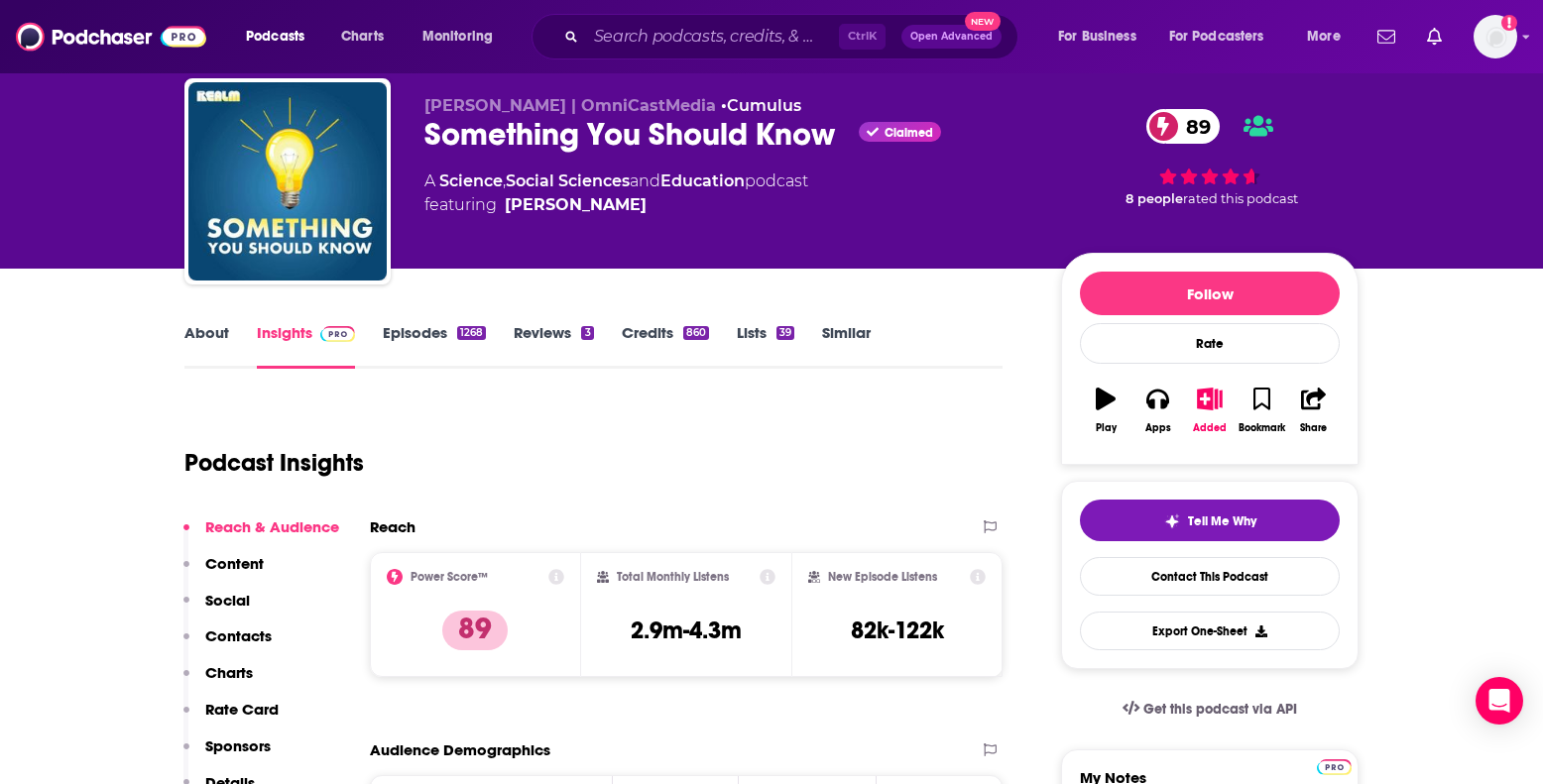 scroll, scrollTop: 99, scrollLeft: 0, axis: vertical 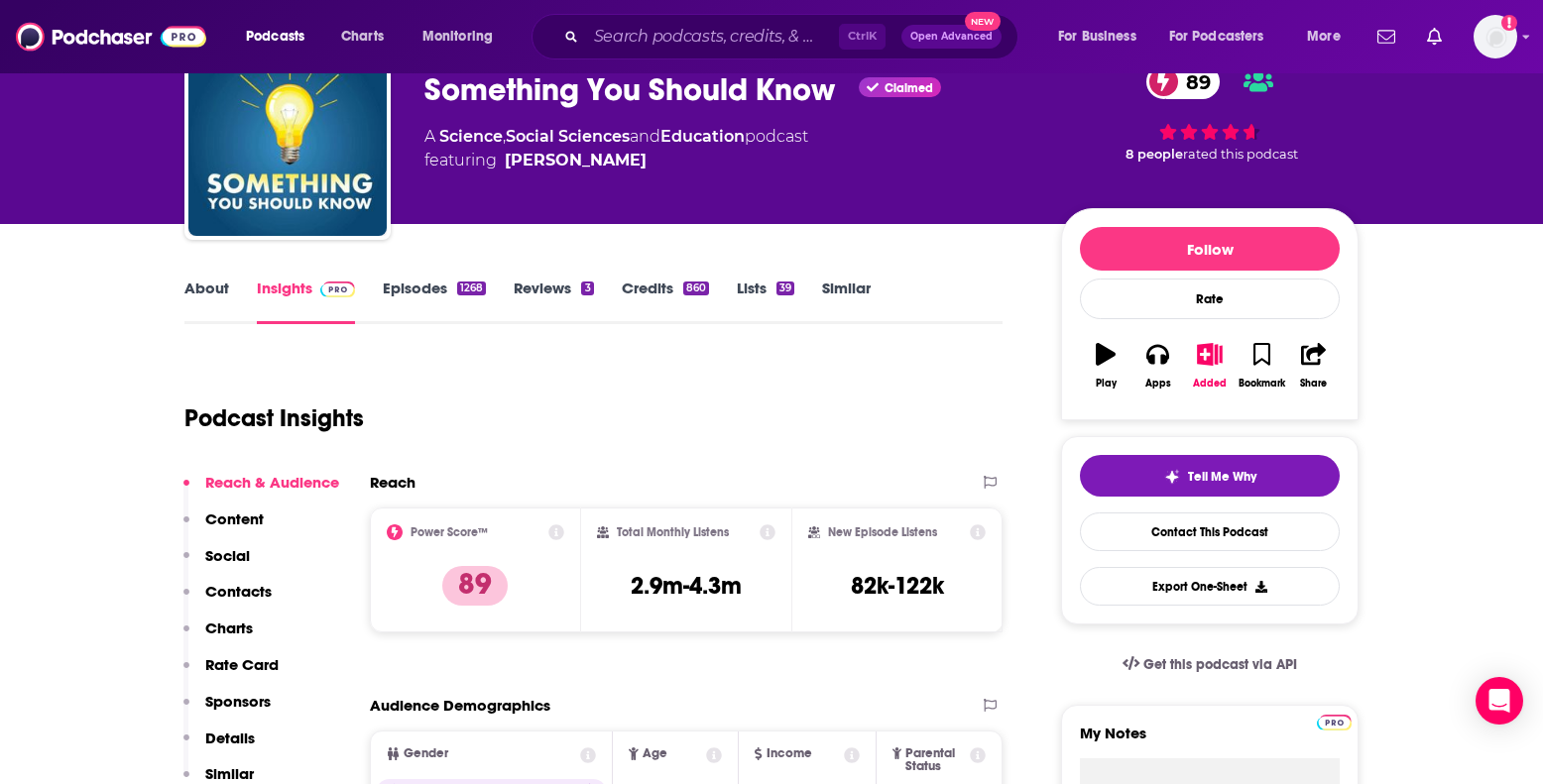 click on "About Insights Episodes 1268 Reviews 3 Credits 860 Lists 39 Similar Podcast Insights Reach & Audience Content Social Contacts Charts Rate Card Sponsors Details Similar Contact Podcast Open Website  Reach Power Score™ 89 Total Monthly Listens 2.9m-4.3m New Episode Listens 82k-122k Export One-Sheet Audience Demographics Gender [DEMOGRAPHIC_DATA] Age [DEMOGRAPHIC_DATA] yo Income $ $ $ $ $ Parental Status Mixed Countries 1 [GEOGRAPHIC_DATA] 2 [GEOGRAPHIC_DATA] 3 [GEOGRAPHIC_DATA] 4 [GEOGRAPHIC_DATA] 5 [GEOGRAPHIC_DATA] Top Cities [US_STATE], [GEOGRAPHIC_DATA] , [GEOGRAPHIC_DATA] , [GEOGRAPHIC_DATA], [GEOGRAPHIC_DATA] , [GEOGRAPHIC_DATA], [GEOGRAPHIC_DATA] , [GEOGRAPHIC_DATA], [GEOGRAPHIC_DATA] , [GEOGRAPHIC_DATA], [GEOGRAPHIC_DATA] Interests News , Nonfiction , Technology , Politics , Software , Spirituality Jobs Authors/Writers , Directors , Software Engineers , Marketing Coordinators , Speakers , Researchers Ethnicities White / [DEMOGRAPHIC_DATA] , [DEMOGRAPHIC_DATA] , [DEMOGRAPHIC_DATA] , [DEMOGRAPHIC_DATA] Show More Content Political Skew Neutral/Mixed Socials X/Twitter @SomethingYSK 2k Facebook @SomethingYSKPodcast 3k LinkedIn Link Twitter @syskmike Host 572 Contacts   RSS   Podcast Email [EMAIL_ADDRESS][DOMAIN_NAME]" at bounding box center (607, 6064) 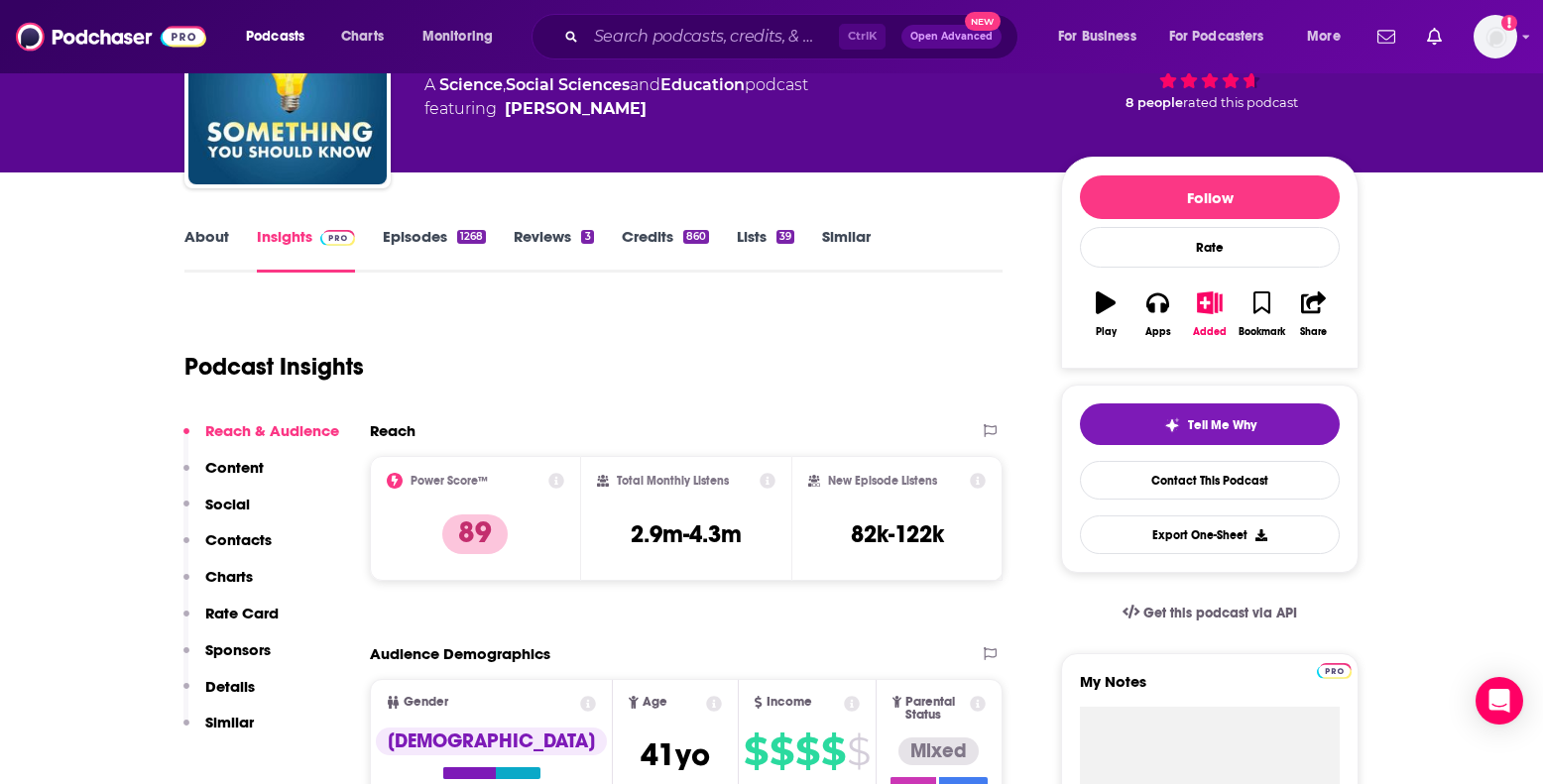 scroll, scrollTop: 198, scrollLeft: 0, axis: vertical 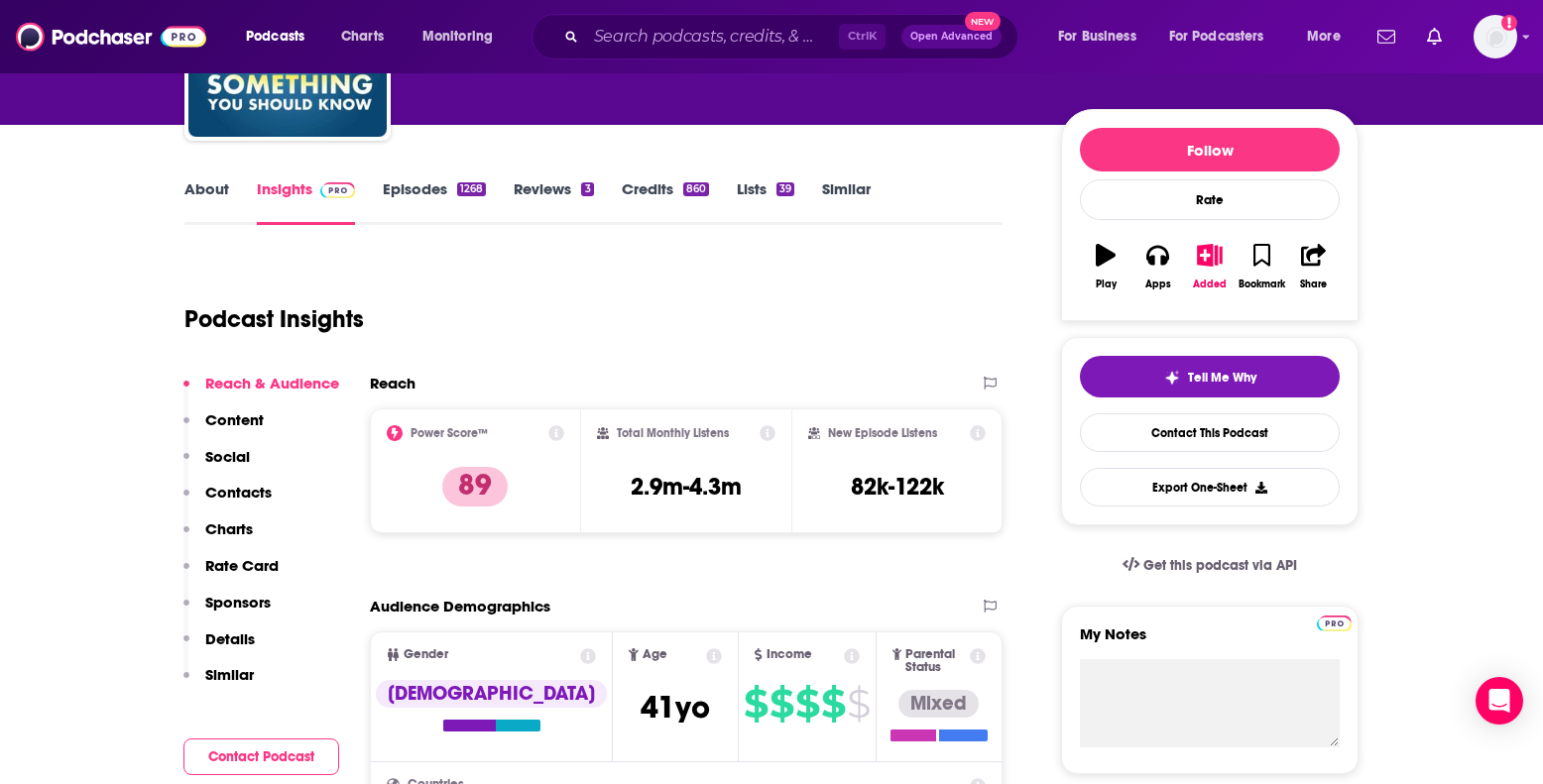 click on "Podcast Insights" at bounding box center [585, 307] 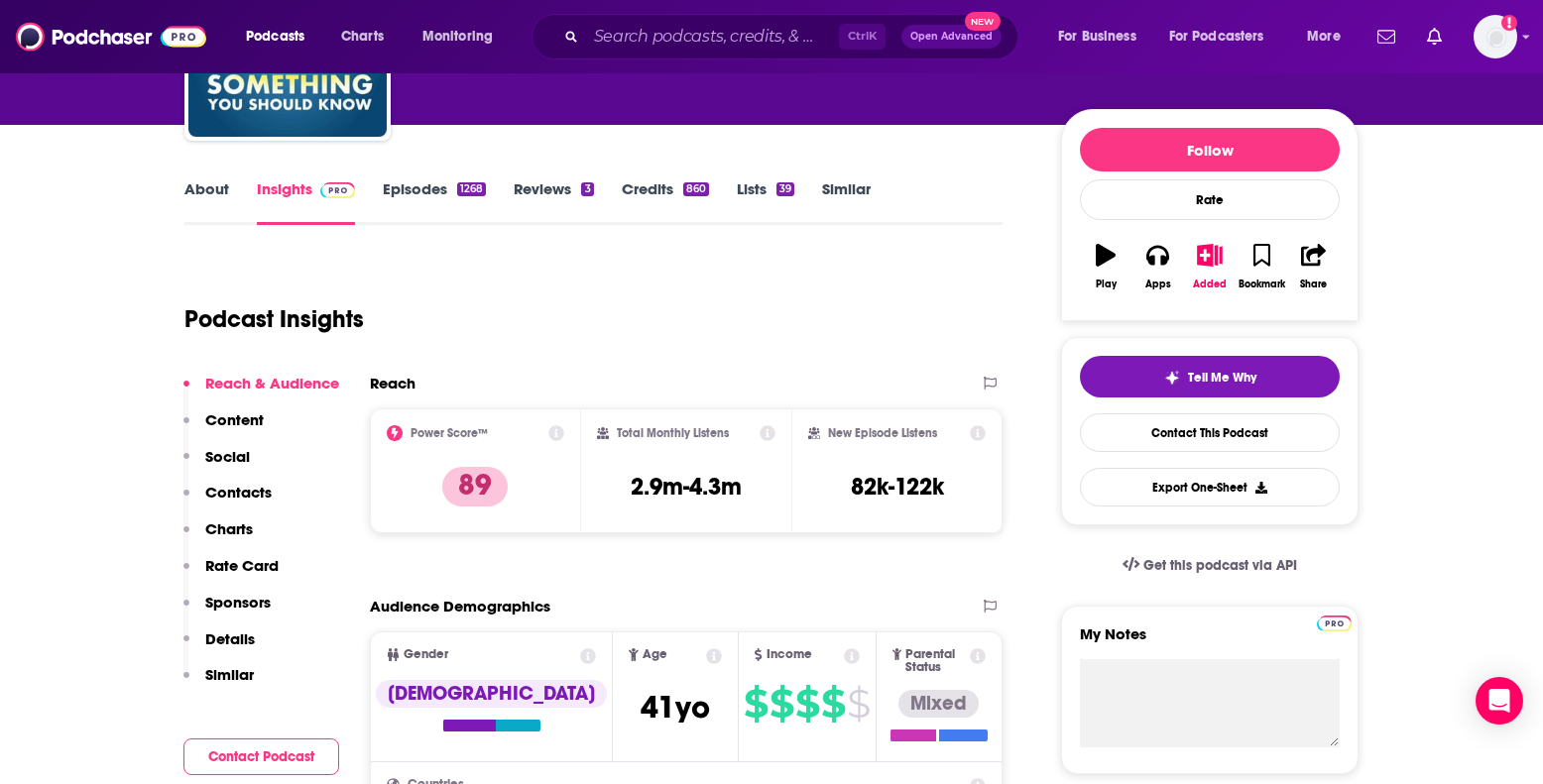 click on "Podcast Insights" at bounding box center (585, 307) 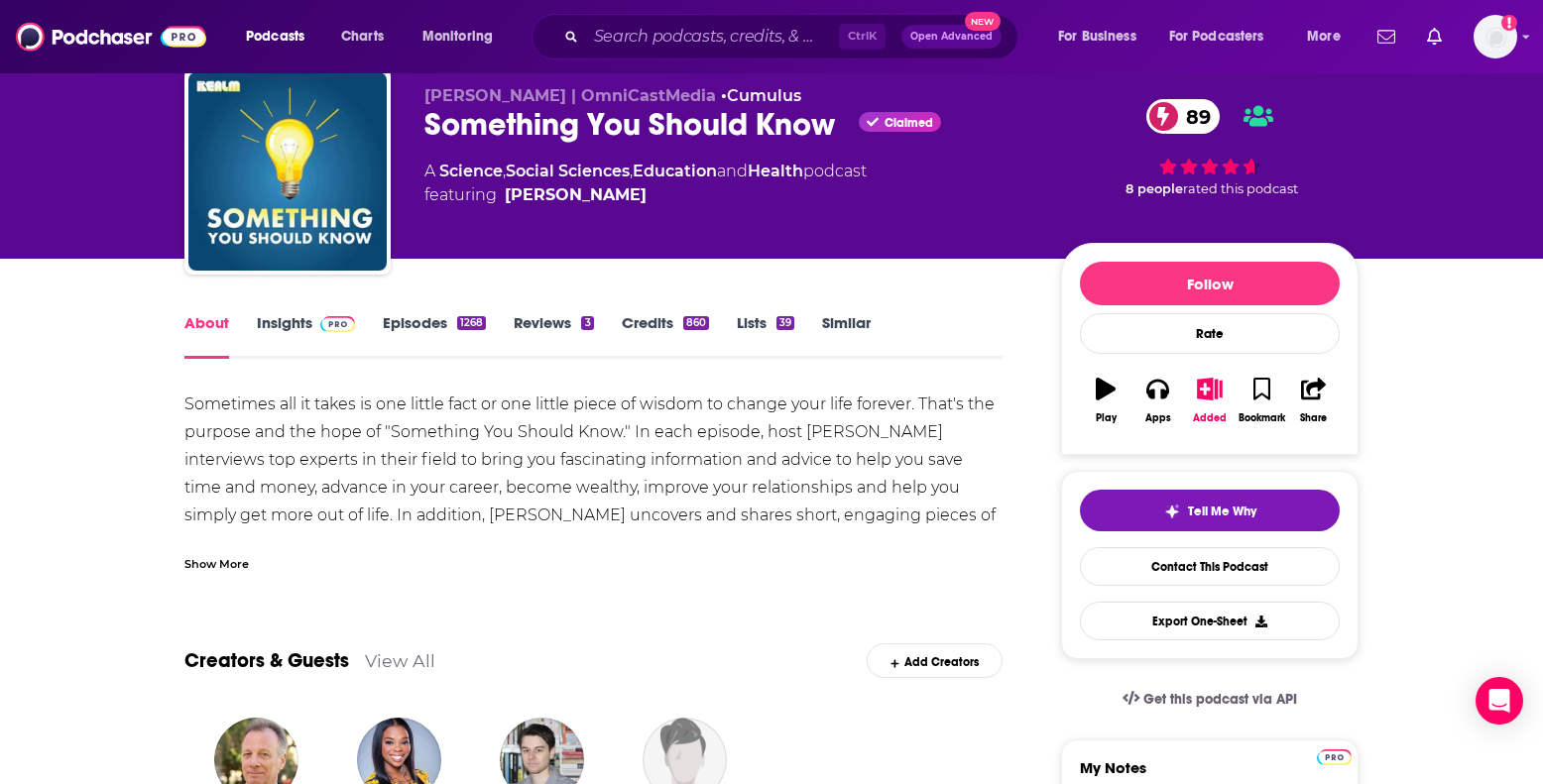 scroll, scrollTop: 99, scrollLeft: 0, axis: vertical 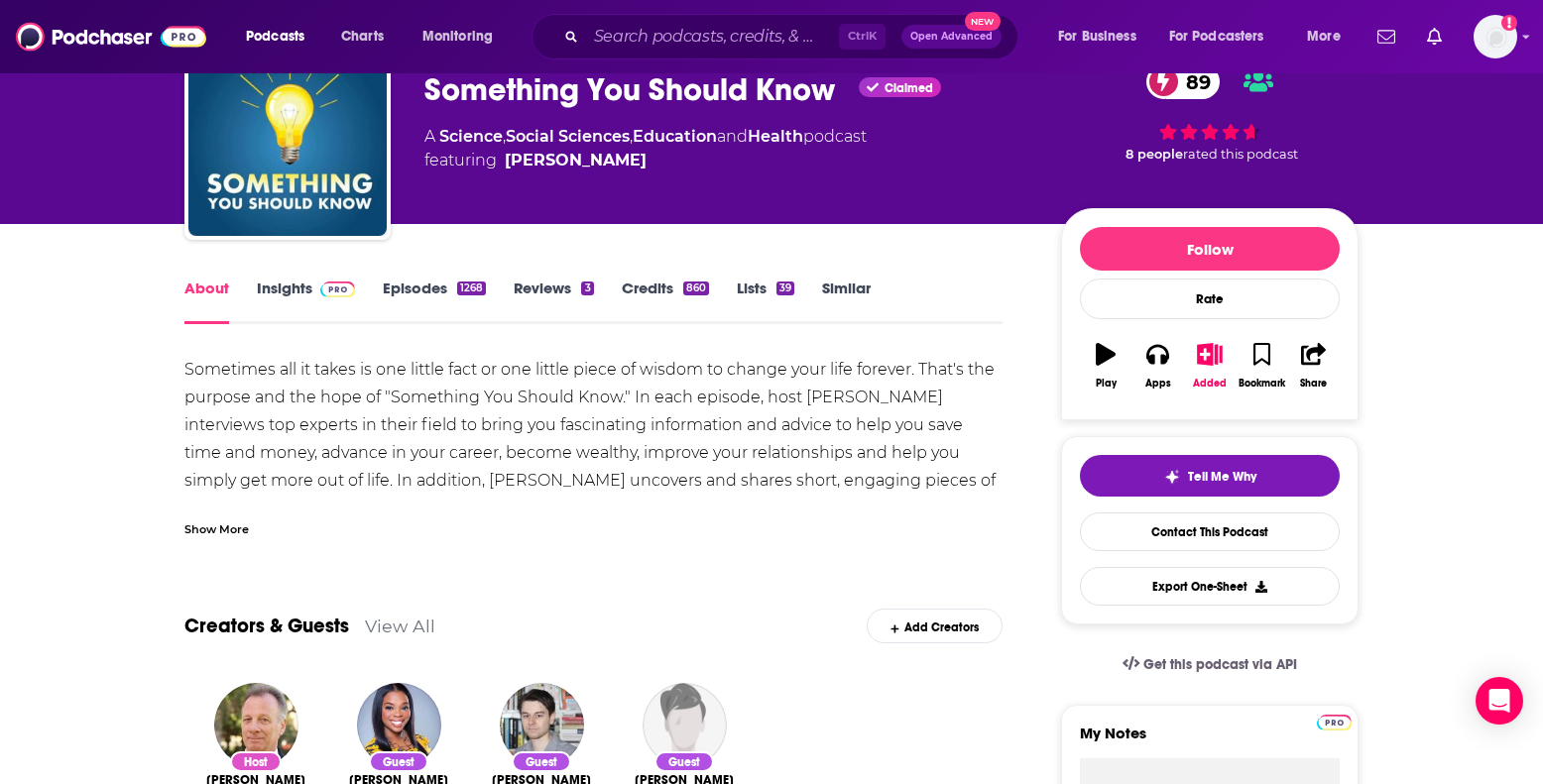 click on "Show More" at bounding box center [593, 521] 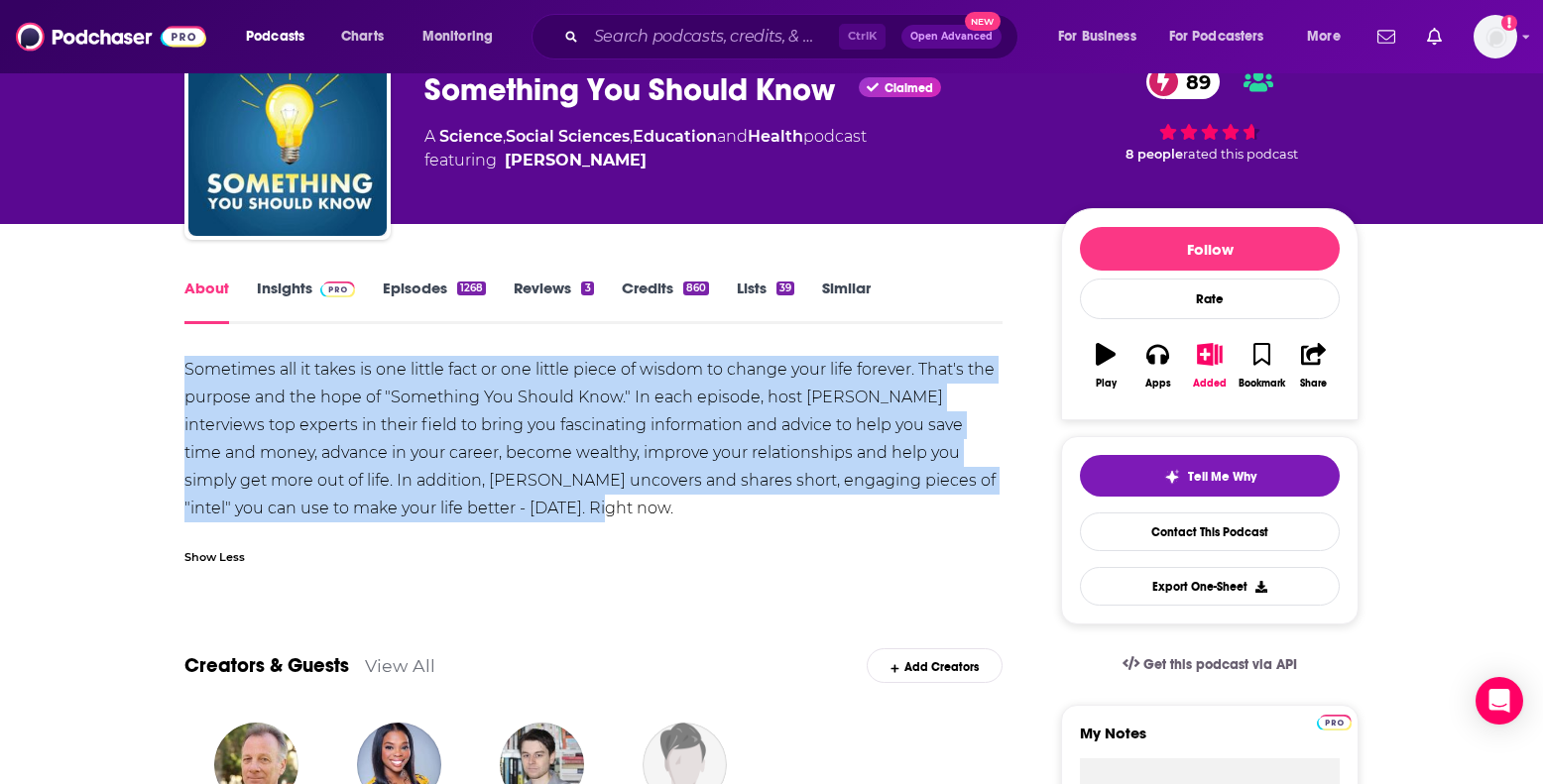 drag, startPoint x: 178, startPoint y: 361, endPoint x: 589, endPoint y: 515, distance: 438.9043 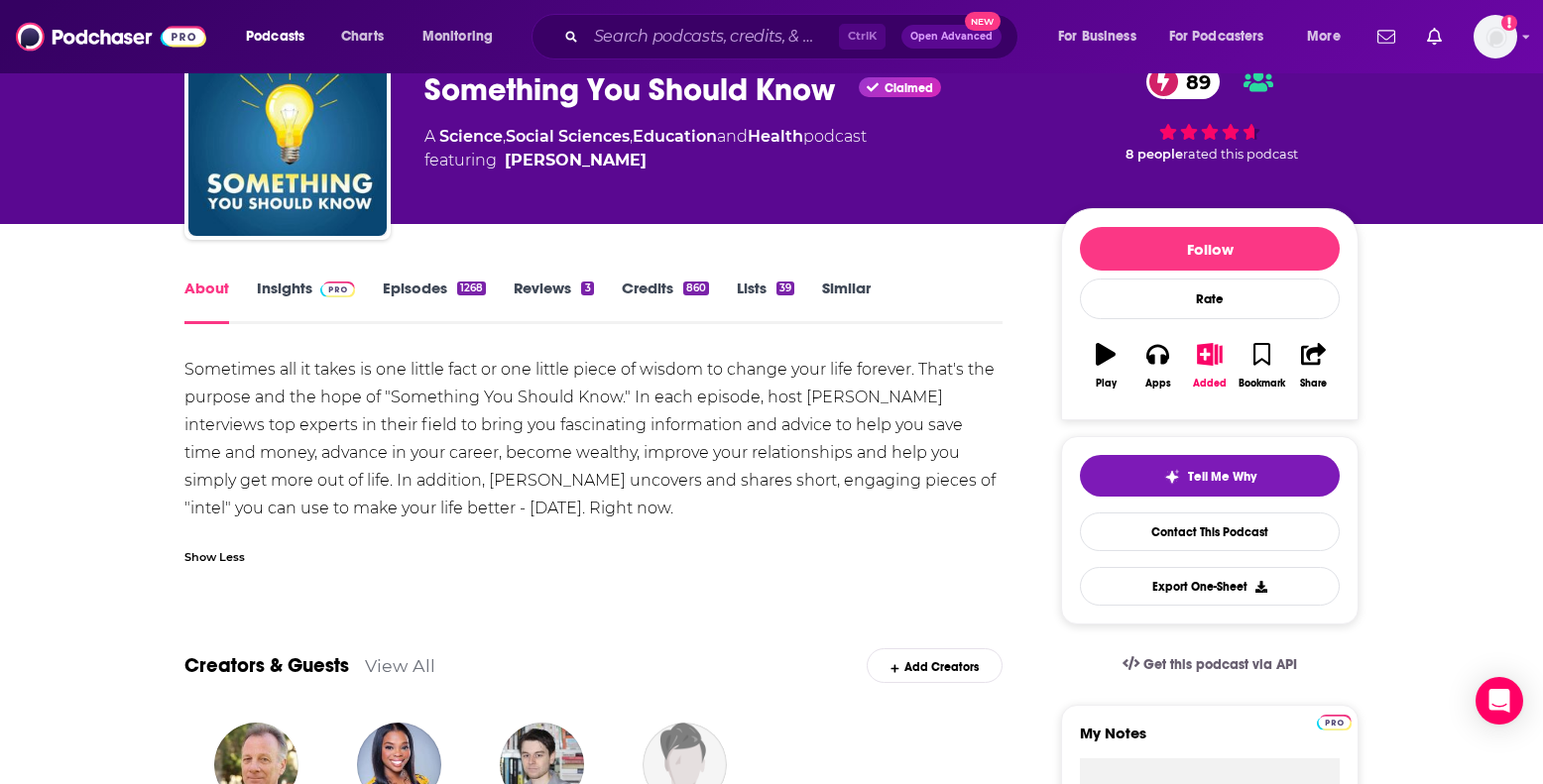 click on "About Insights Episodes 1268 Reviews 3 Credits 860 Lists 39 Similar Sometimes all it takes is one little fact or one little piece of wisdom to change your life forever. That's the purpose and the hope of "Something You Should Know." In each episode, host [PERSON_NAME] interviews top experts in their field to bring you fascinating information and advice to help you save time and money, advance in your career, become wealthy, improve your relationships and help you simply get more out of life. In addition, [PERSON_NAME] uncovers and shares short, engaging pieces of "intel" you can use to make your life better - [DATE]. Right now. Show Less Creators & Guests View All Add Creators Host [PERSON_NAME] 1268 episodes Guest [PERSON_NAME] 1 episode Guest [PERSON_NAME] 2 episodes Guest [PERSON_NAME] 1 episode Add Creators Recent Episodes View All A Hostage Negotiator’s Advice for Difficult Conversations & How to Stay Alive Longer [DATE] [DATE] Why You Owe Your Life to Bugs & The Fascinating Rise of the Emoji" at bounding box center (607, 1818) 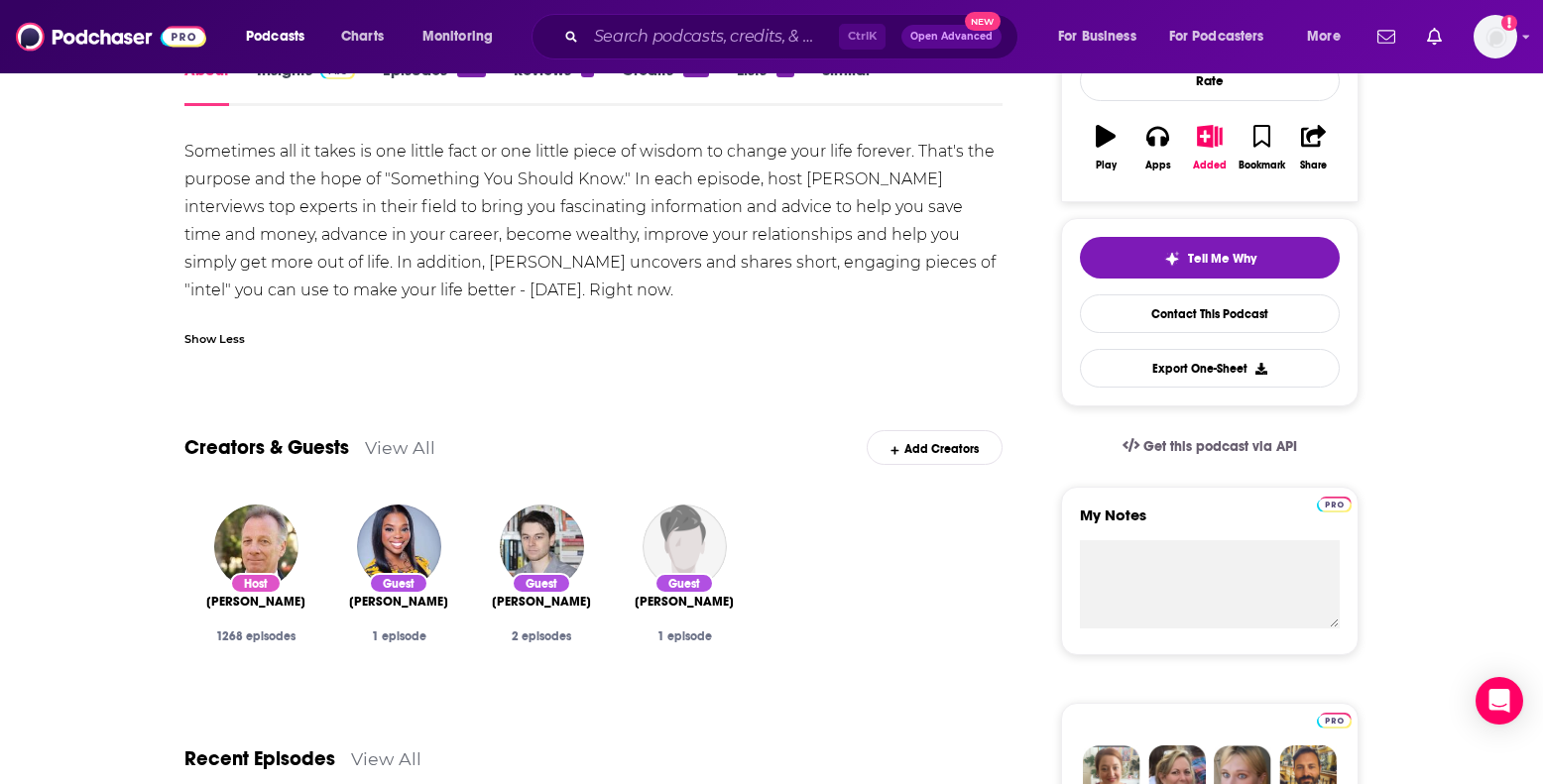 scroll, scrollTop: 99, scrollLeft: 0, axis: vertical 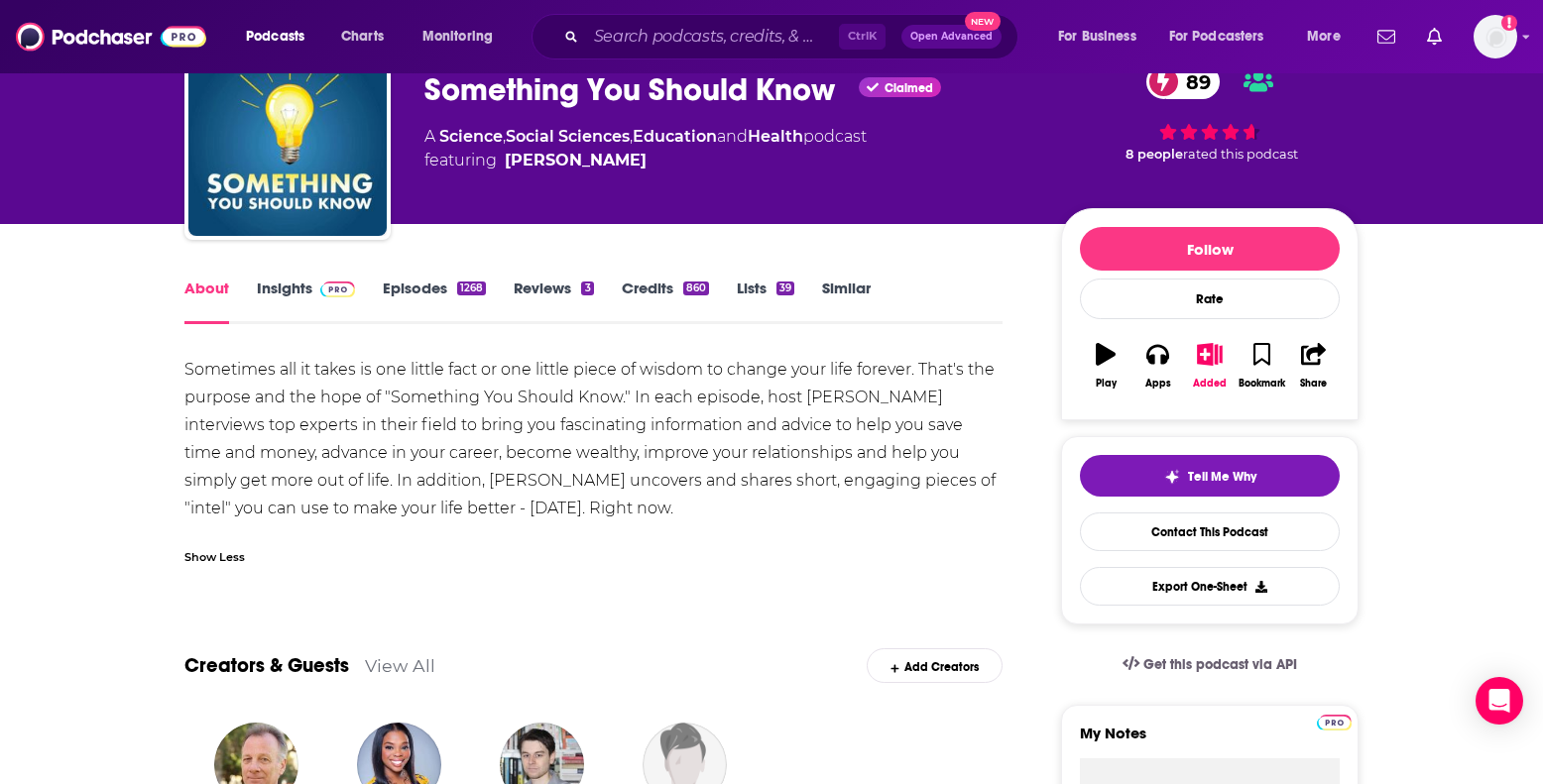 click on "Insights" at bounding box center [305, 301] 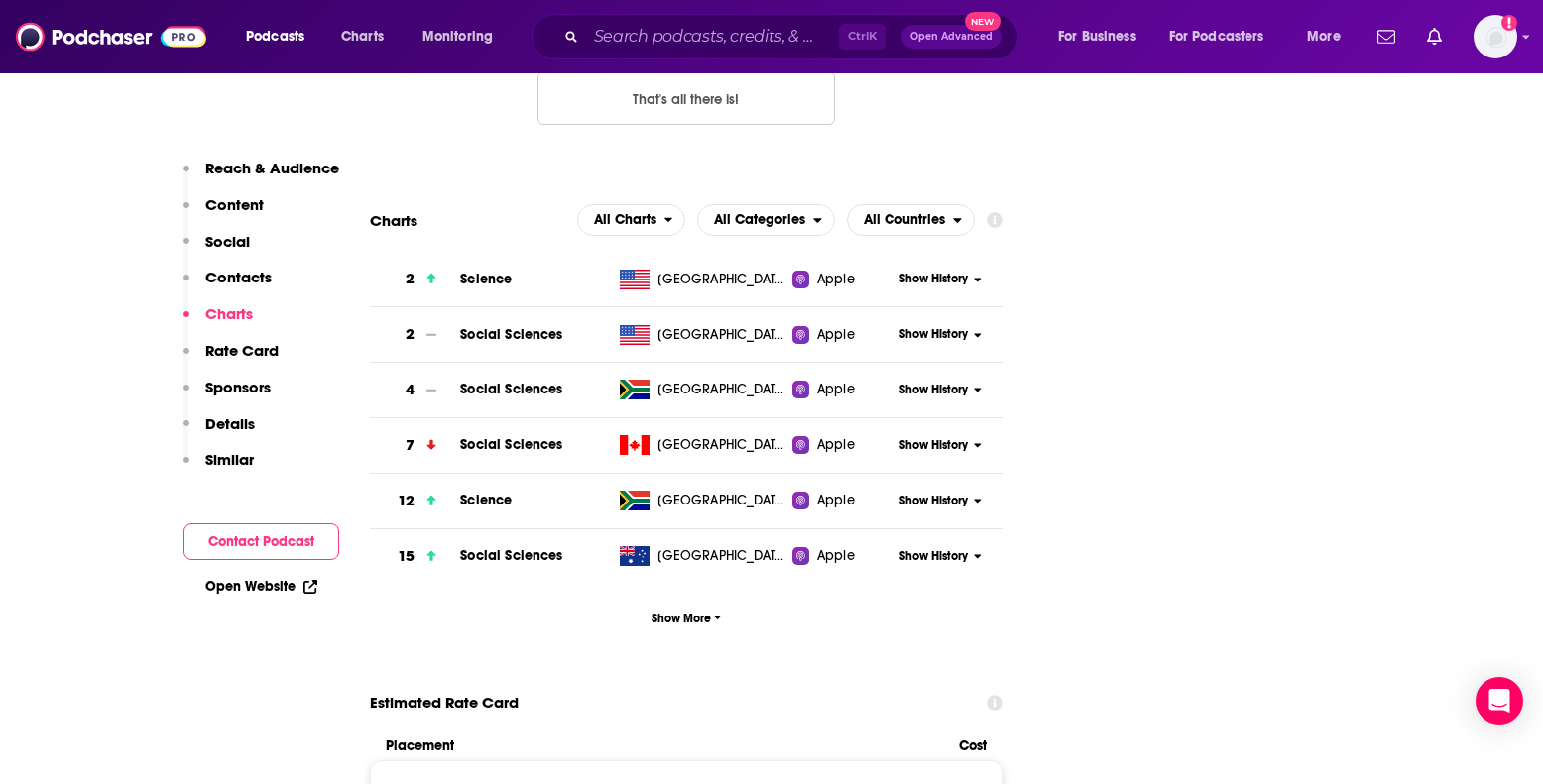 scroll, scrollTop: 2181, scrollLeft: 0, axis: vertical 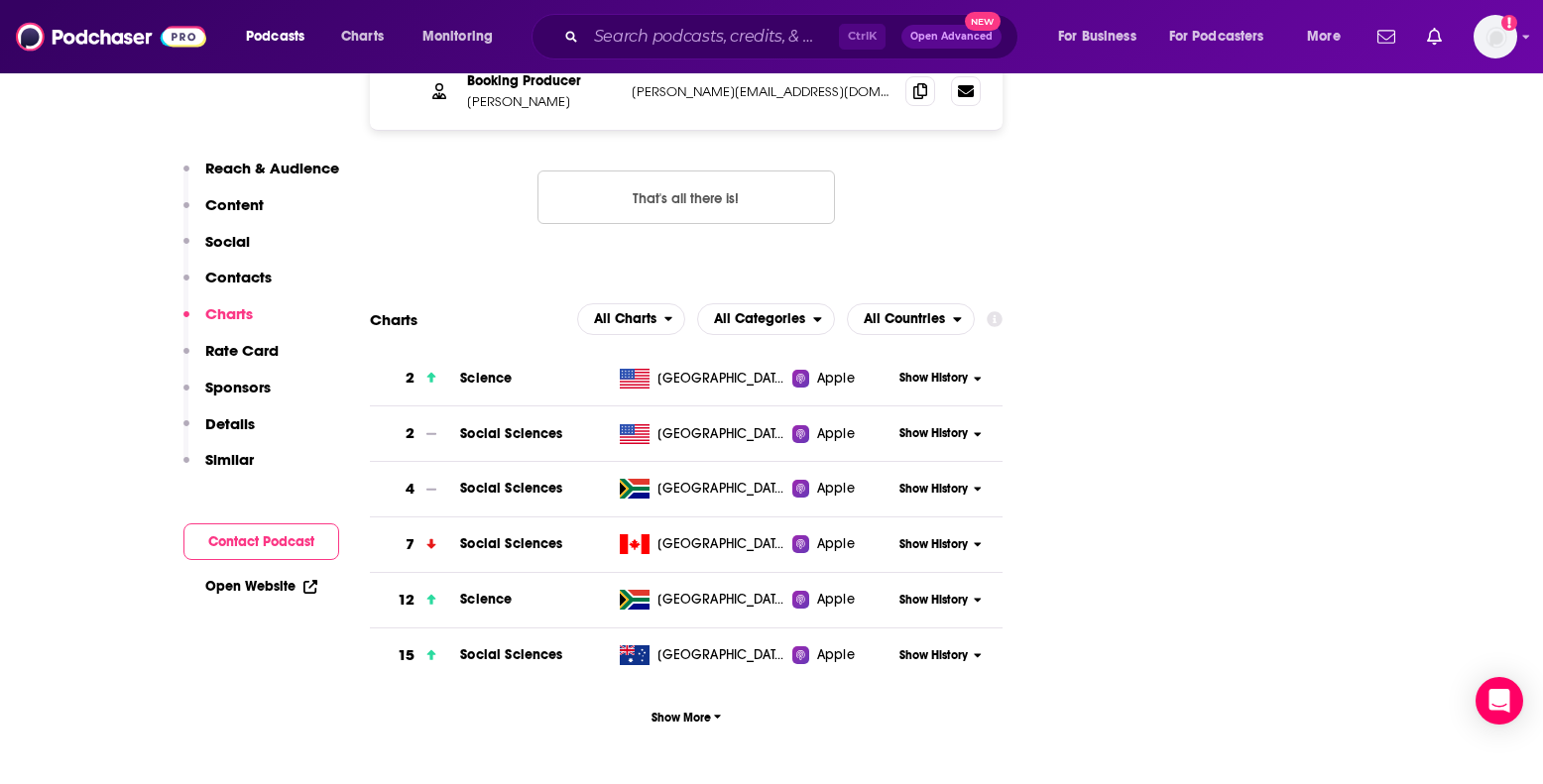 click on "Follow Rate Play Apps Added Bookmark Share Tell Me Why Contact This Podcast Export One-Sheet Get this podcast via API My Notes Your concierge team Ask a question or make a request. Send a message Share This Podcast Recommendation sent [URL][DOMAIN_NAME] Copy Link Followers 48 +44 Official Website [DOMAIN_NAME] RSS Feed [DOMAIN_NAME] Facebook [URL][DOMAIN_NAME] X/Twitter [DOMAIN_NAME][URL] Claim This Podcast Do you host or manage this podcast? Claim and edit this page to your liking. Refresh Feed Are we missing an episode or update? Use this to check the RSS feed immediately. Seeing Double? Report this page as a duplicate." at bounding box center (1210, 3933) 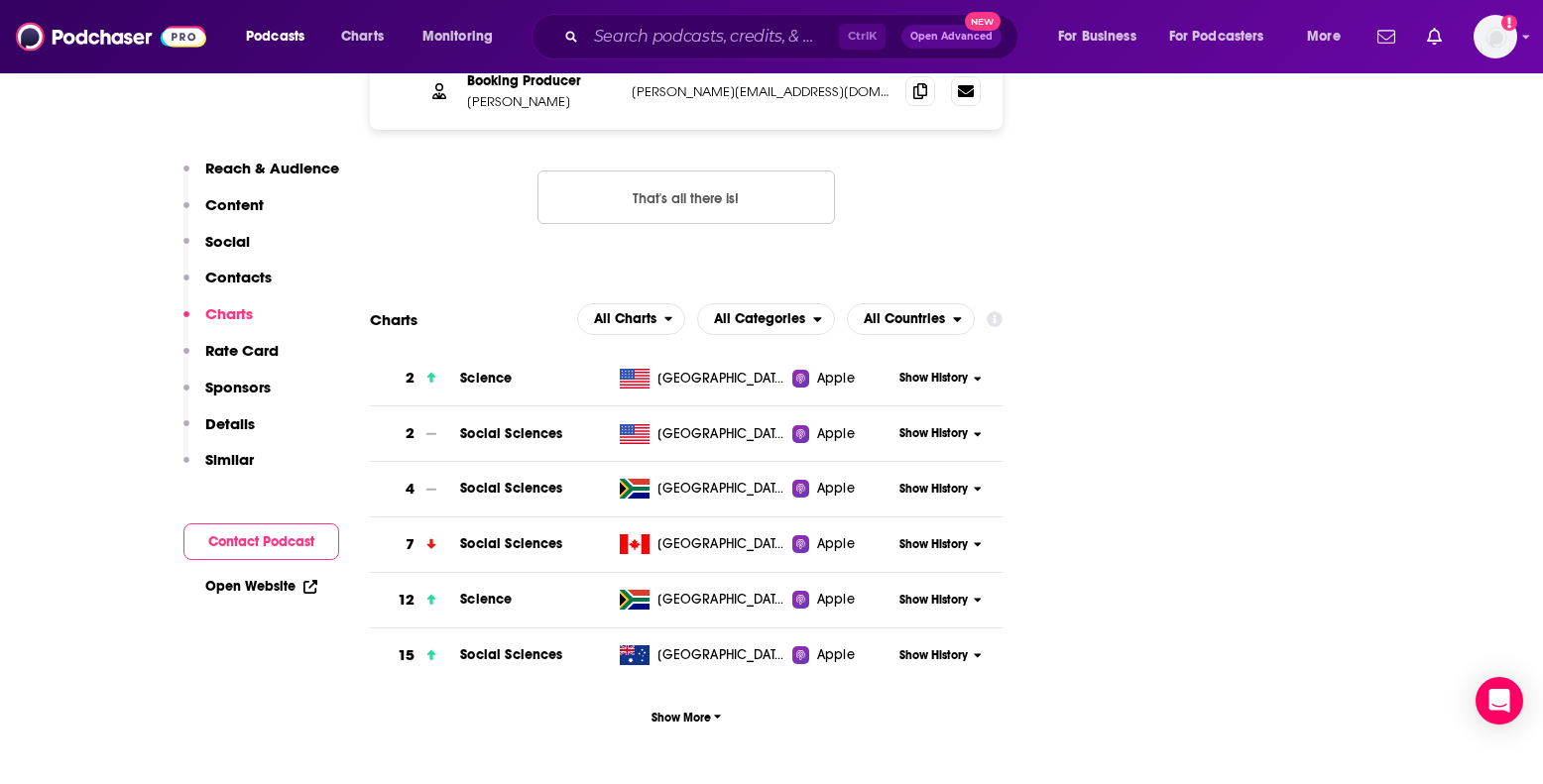 click on "About Insights Episodes 1268 Reviews 3 Credits 860 Lists 39 Similar Podcast Insights Reach & Audience Content Social Contacts Charts Rate Card Sponsors Details Similar Contact Podcast Open Website  Reach Power Score™ 89 Total Monthly Listens 2.9m-4.3m New Episode Listens 82k-122k Export One-Sheet Audience Demographics Gender [DEMOGRAPHIC_DATA] Age [DEMOGRAPHIC_DATA] yo Income $ $ $ $ $ Parental Status Mixed Countries 1 [GEOGRAPHIC_DATA] 2 [GEOGRAPHIC_DATA] 3 [GEOGRAPHIC_DATA] 4 [GEOGRAPHIC_DATA] 5 [GEOGRAPHIC_DATA] Top Cities [US_STATE], [GEOGRAPHIC_DATA] , [GEOGRAPHIC_DATA] , [GEOGRAPHIC_DATA], [GEOGRAPHIC_DATA] , [GEOGRAPHIC_DATA], [GEOGRAPHIC_DATA] , [GEOGRAPHIC_DATA], [GEOGRAPHIC_DATA] , [GEOGRAPHIC_DATA], [GEOGRAPHIC_DATA] Interests News , Nonfiction , Technology , Politics , Software , Spirituality Jobs Authors/Writers , Directors , Software Engineers , Marketing Coordinators , Speakers , Researchers Ethnicities White / [DEMOGRAPHIC_DATA] , [DEMOGRAPHIC_DATA] , [DEMOGRAPHIC_DATA] , [DEMOGRAPHIC_DATA] Show More Content Political Skew Neutral/Mixed Socials X/Twitter @SomethingYSK 2k Facebook @SomethingYSKPodcast 3k LinkedIn Link Twitter @syskmike Host 572 Contacts   RSS   Podcast Email [EMAIL_ADDRESS][DOMAIN_NAME]" at bounding box center [772, 3949] 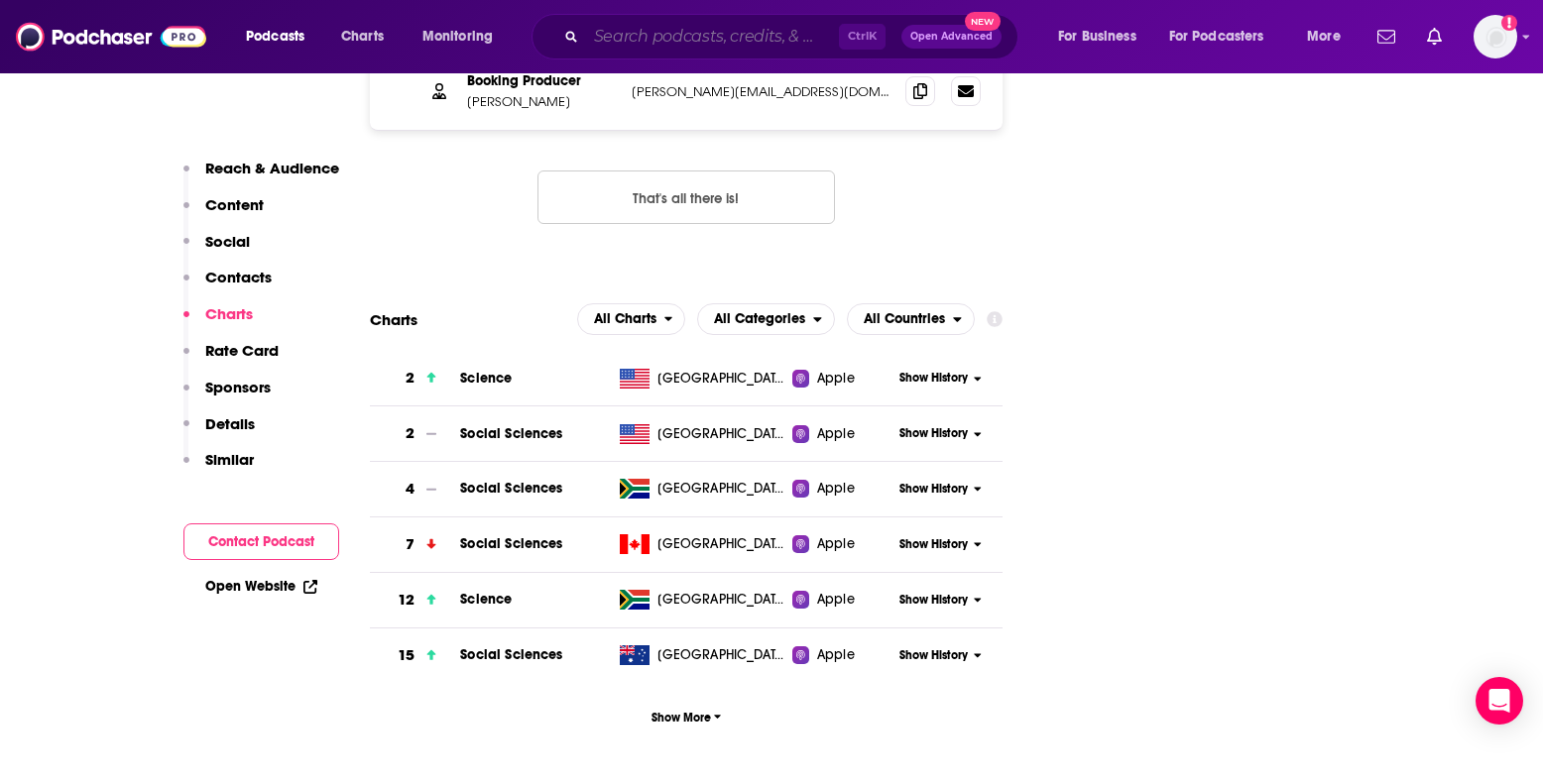 click at bounding box center (712, 37) 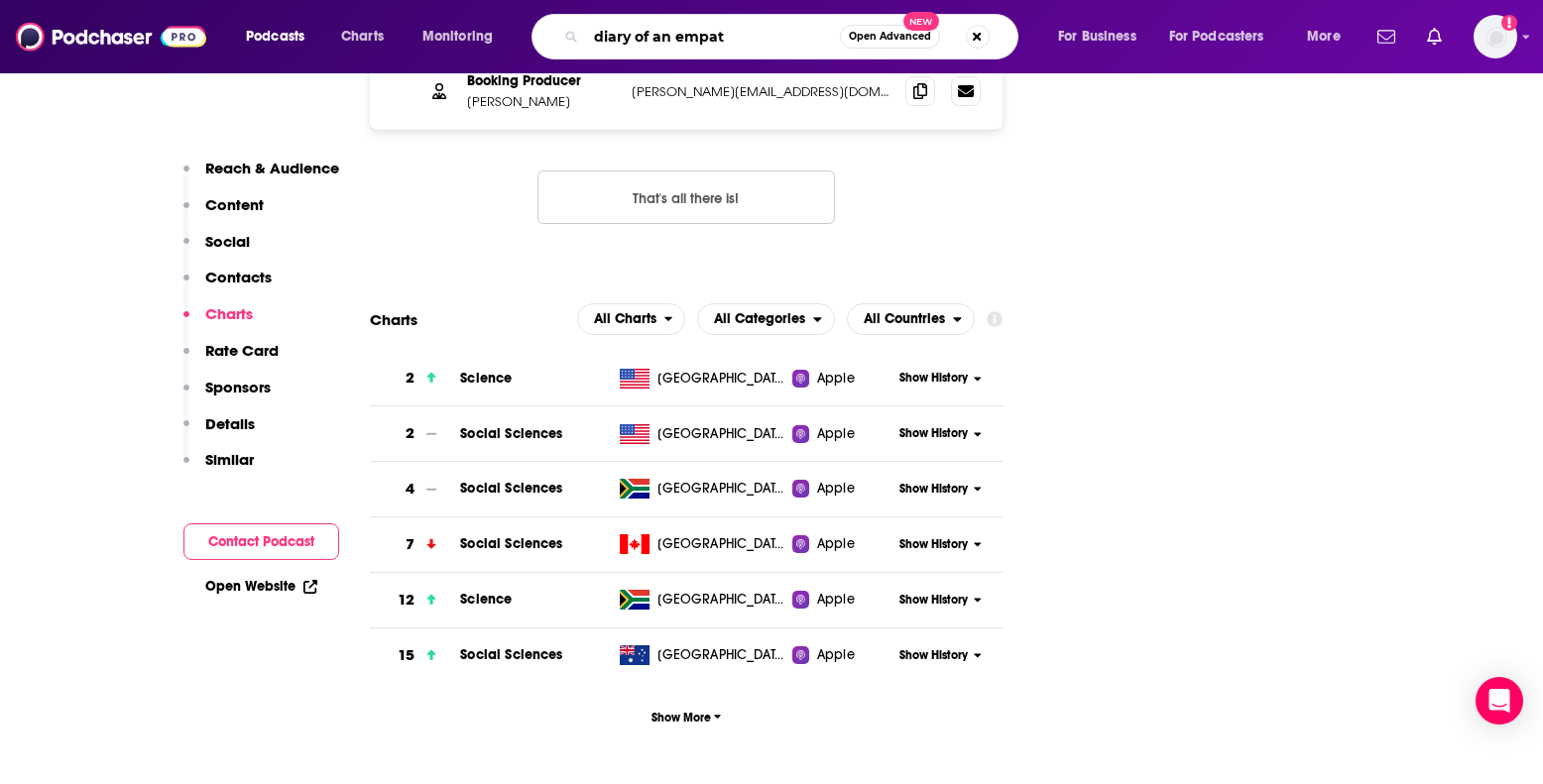 type on "diary of an empath" 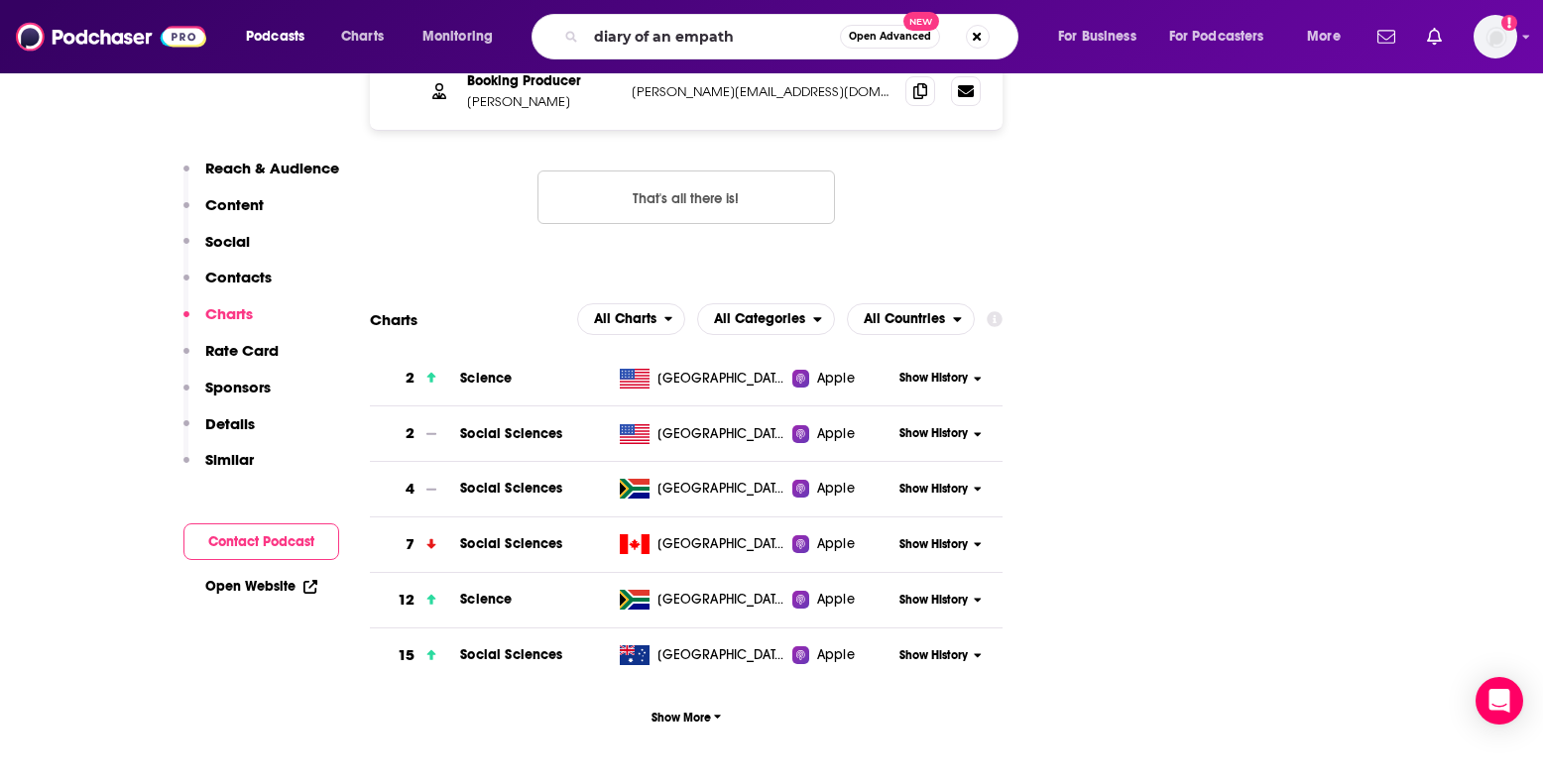scroll, scrollTop: 0, scrollLeft: 0, axis: both 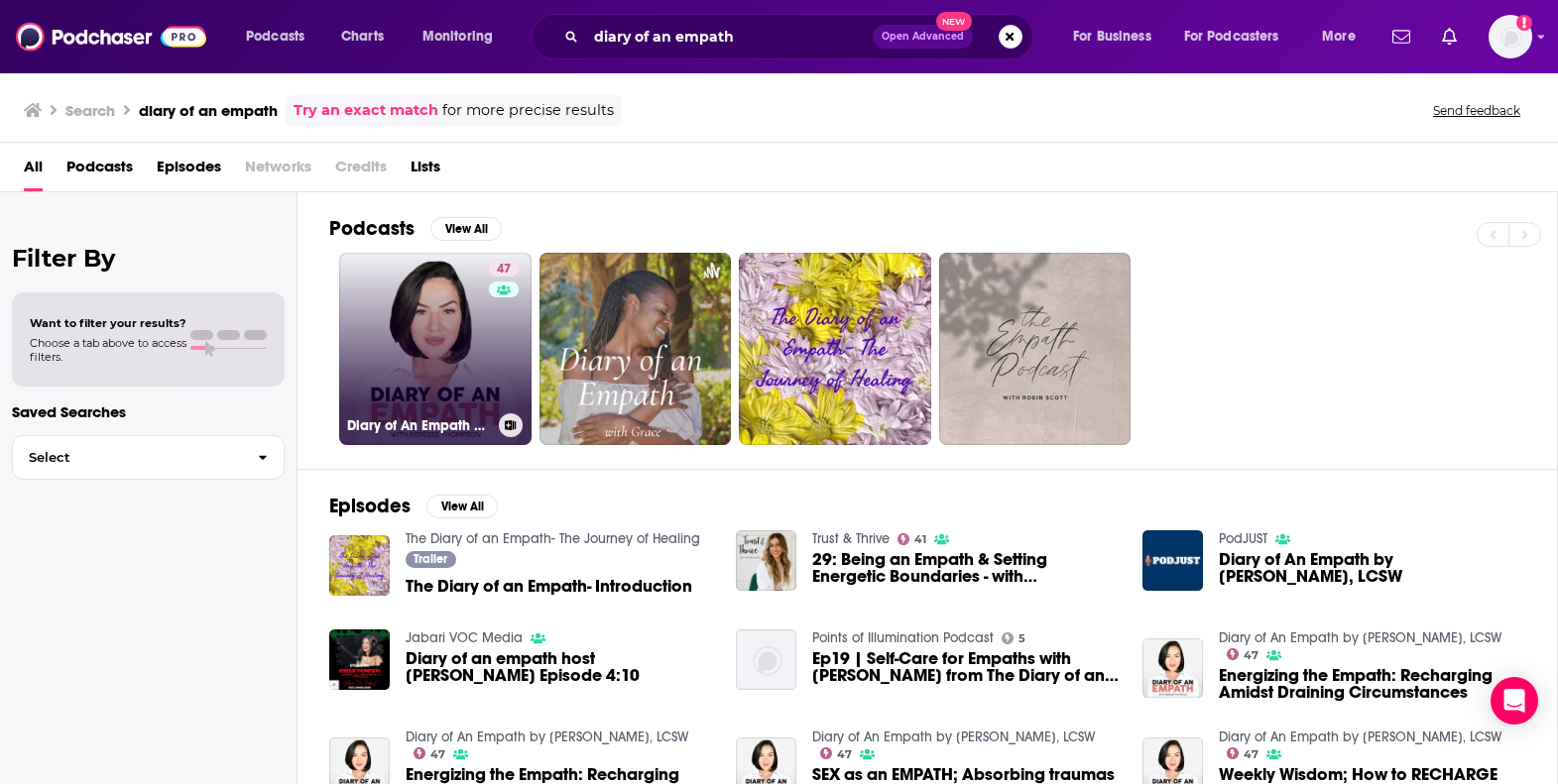 click on "47 Diary of An Empath by [PERSON_NAME], LCSW" at bounding box center (435, 349) 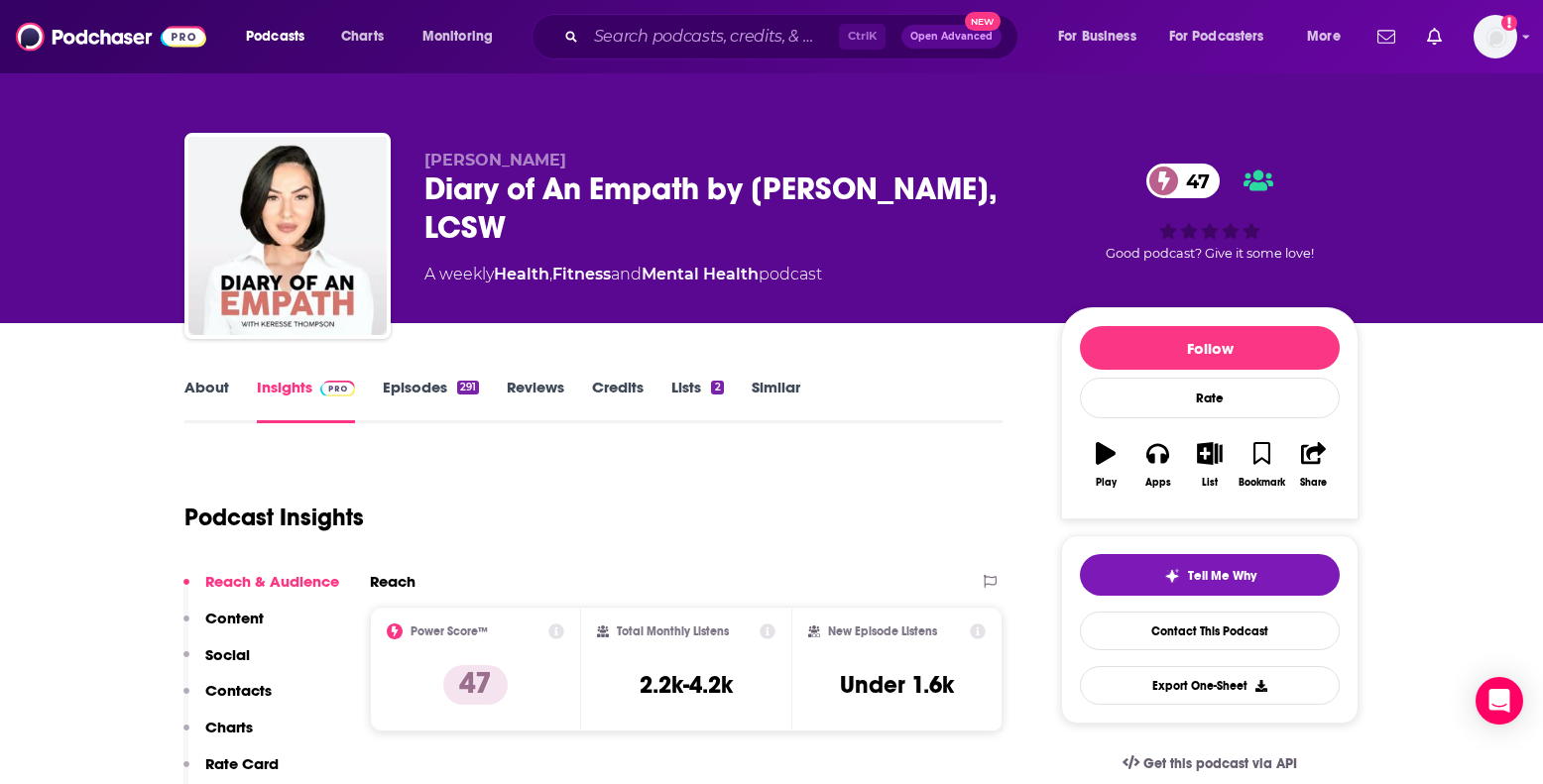 scroll, scrollTop: 99, scrollLeft: 0, axis: vertical 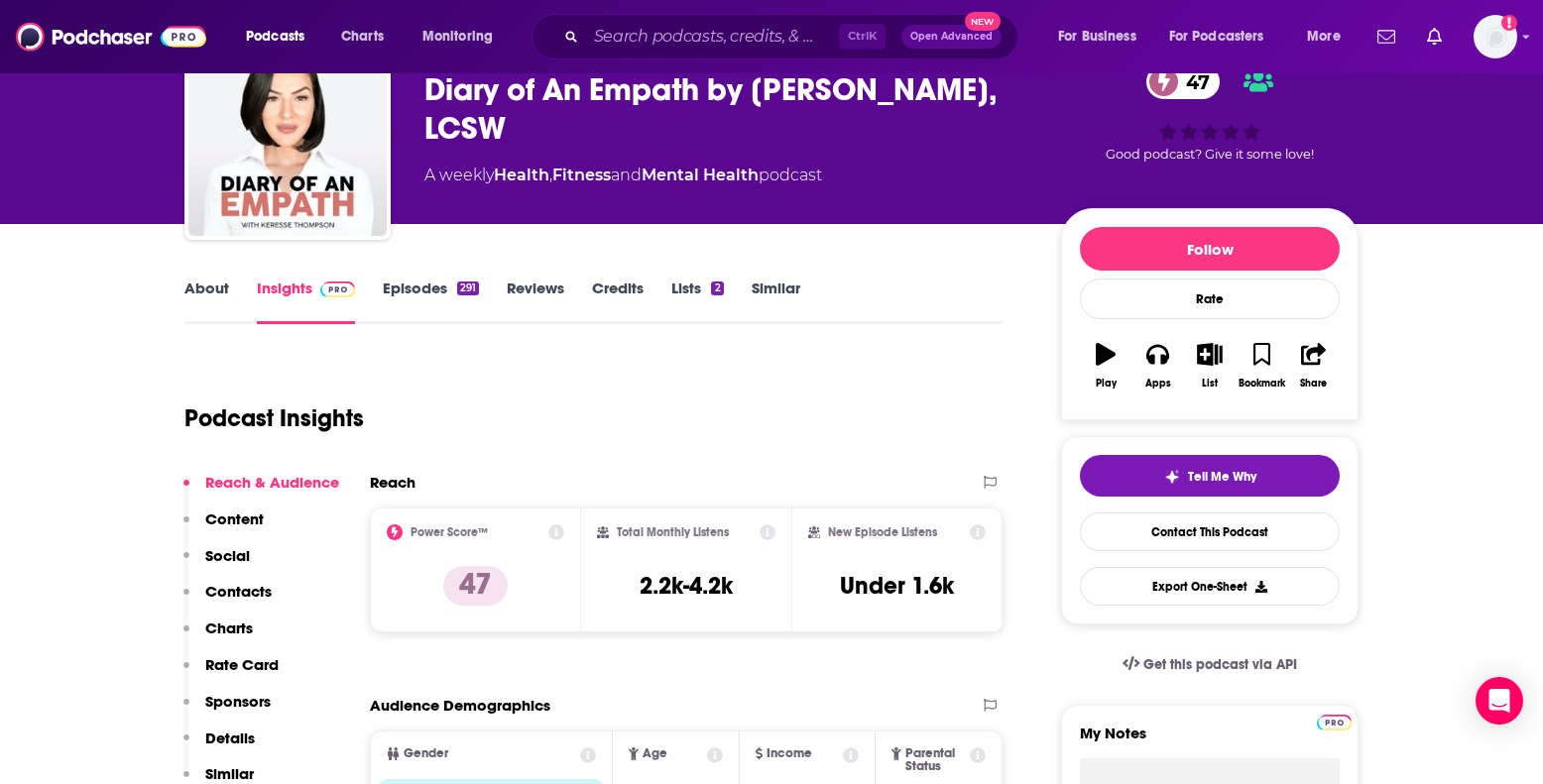 click on "About Insights Episodes 291 Reviews Credits Lists 2 Similar Podcast Insights Reach & Audience Content Social Contacts Charts Rate Card Sponsors Details Similar Contact Podcast Open Website  Reach Power Score™ 47 Total Monthly Listens 2.2k-4.2k New Episode Listens Under 1.6k Export One-Sheet Audience Demographics Gender [DEMOGRAPHIC_DATA] Age [DEMOGRAPHIC_DATA] yo Income $ $ $ $ $ Parental Status Mixed Countries 1 [GEOGRAPHIC_DATA] 2 [GEOGRAPHIC_DATA] 3 [GEOGRAPHIC_DATA] 4 [GEOGRAPHIC_DATA] Top Cities [GEOGRAPHIC_DATA] , [US_STATE], [GEOGRAPHIC_DATA] , [GEOGRAPHIC_DATA], [GEOGRAPHIC_DATA] , [GEOGRAPHIC_DATA], [GEOGRAPHIC_DATA] , [GEOGRAPHIC_DATA] , [GEOGRAPHIC_DATA] Interests Baseball , American football , Basketball , Sport , Friends, Family & Relationships , Sports Jobs Principals/Owners , Managers , Drivers , Machinists/Operators , Sales Representatives , Technicians Ethnicities White / [DEMOGRAPHIC_DATA] , [DEMOGRAPHIC_DATA] , [DEMOGRAPHIC_DATA] , Hispanic Show More Content Political Skew Neutral/Mixed Socials Tik Tok @diaryofanempathpodcast 36k Contacts   RSS   Podcast Email [EMAIL_ADDRESS][DOMAIN_NAME] [EMAIL_ADDRESS][DOMAIN_NAME] That's all there is!" at bounding box center (593, 5380) 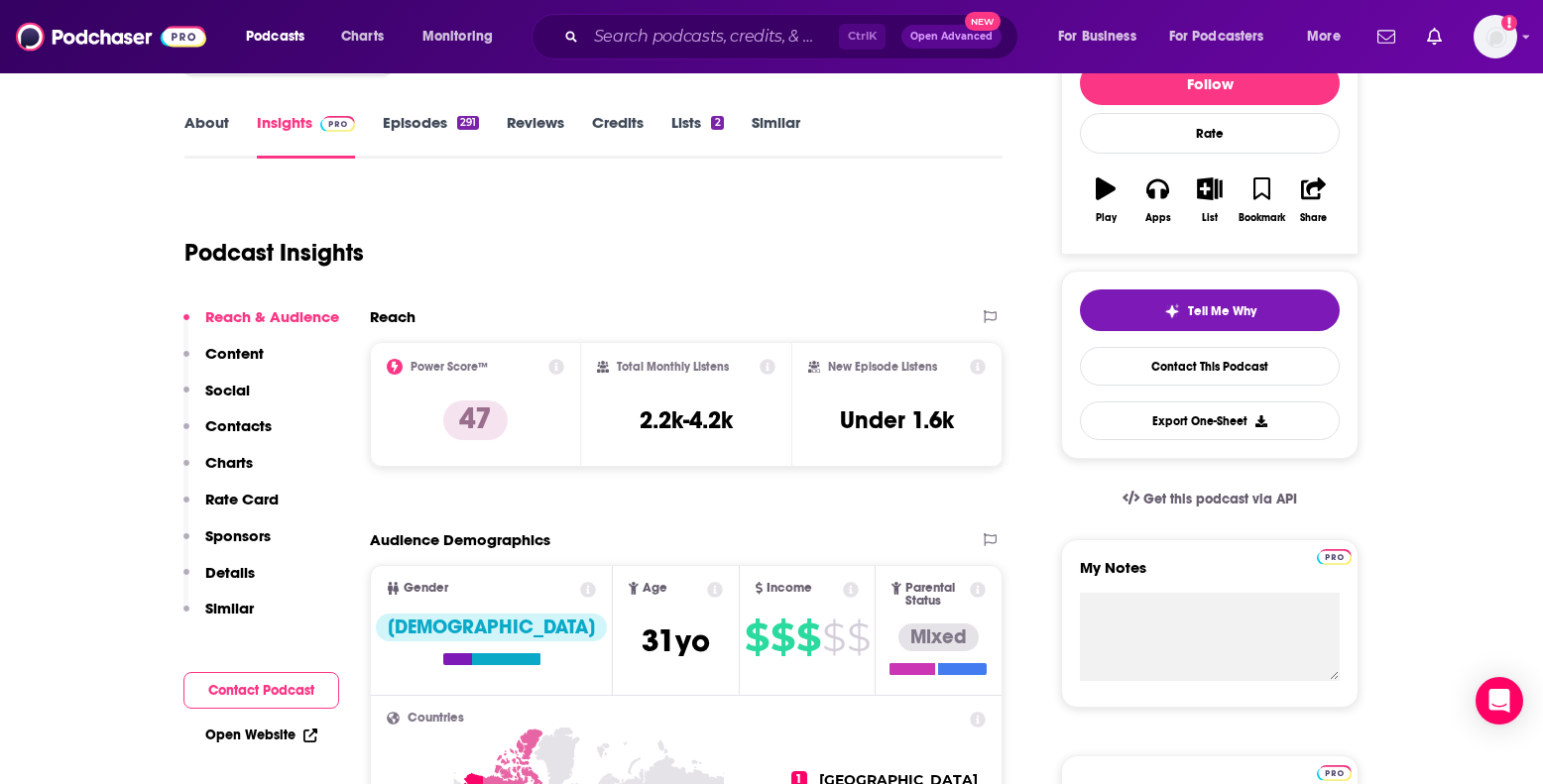 scroll, scrollTop: 297, scrollLeft: 0, axis: vertical 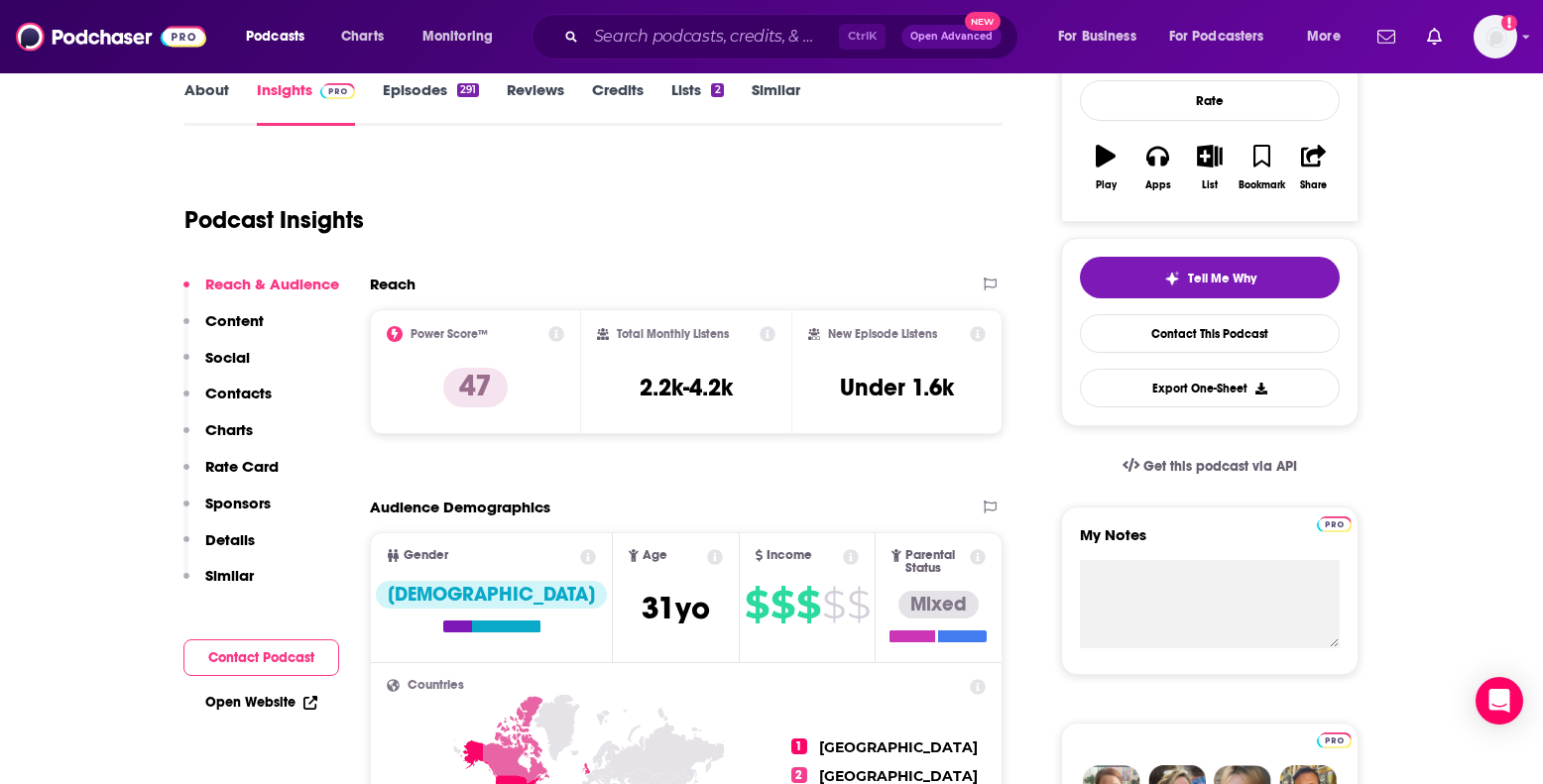 click on "About Insights Episodes 291 Reviews Credits Lists 2 Similar Podcast Insights Reach & Audience Content Social Contacts Charts Rate Card Sponsors Details Similar Contact Podcast Open Website  Reach Power Score™ 47 Total Monthly Listens 2.2k-4.2k New Episode Listens Under 1.6k Export One-Sheet Audience Demographics Gender [DEMOGRAPHIC_DATA] Age [DEMOGRAPHIC_DATA] yo Income $ $ $ $ $ Parental Status Mixed Countries 1 [GEOGRAPHIC_DATA] 2 [GEOGRAPHIC_DATA] 3 [GEOGRAPHIC_DATA] 4 [GEOGRAPHIC_DATA] Top Cities [GEOGRAPHIC_DATA] , [US_STATE], [GEOGRAPHIC_DATA] , [GEOGRAPHIC_DATA], [GEOGRAPHIC_DATA] , [GEOGRAPHIC_DATA], [GEOGRAPHIC_DATA] , [GEOGRAPHIC_DATA] , [GEOGRAPHIC_DATA] Interests Baseball , American football , Basketball , Sport , Friends, Family & Relationships , Sports Jobs Principals/Owners , Managers , Drivers , Machinists/Operators , Sales Representatives , Technicians Ethnicities White / [DEMOGRAPHIC_DATA] , [DEMOGRAPHIC_DATA] , [DEMOGRAPHIC_DATA] , Hispanic Show More Content Political Skew Neutral/Mixed Socials Tik Tok @diaryofanempathpodcast 36k Contacts   RSS   Podcast Email [EMAIL_ADDRESS][DOMAIN_NAME] [EMAIL_ADDRESS][DOMAIN_NAME] That's all there is!" at bounding box center (607, 5182) 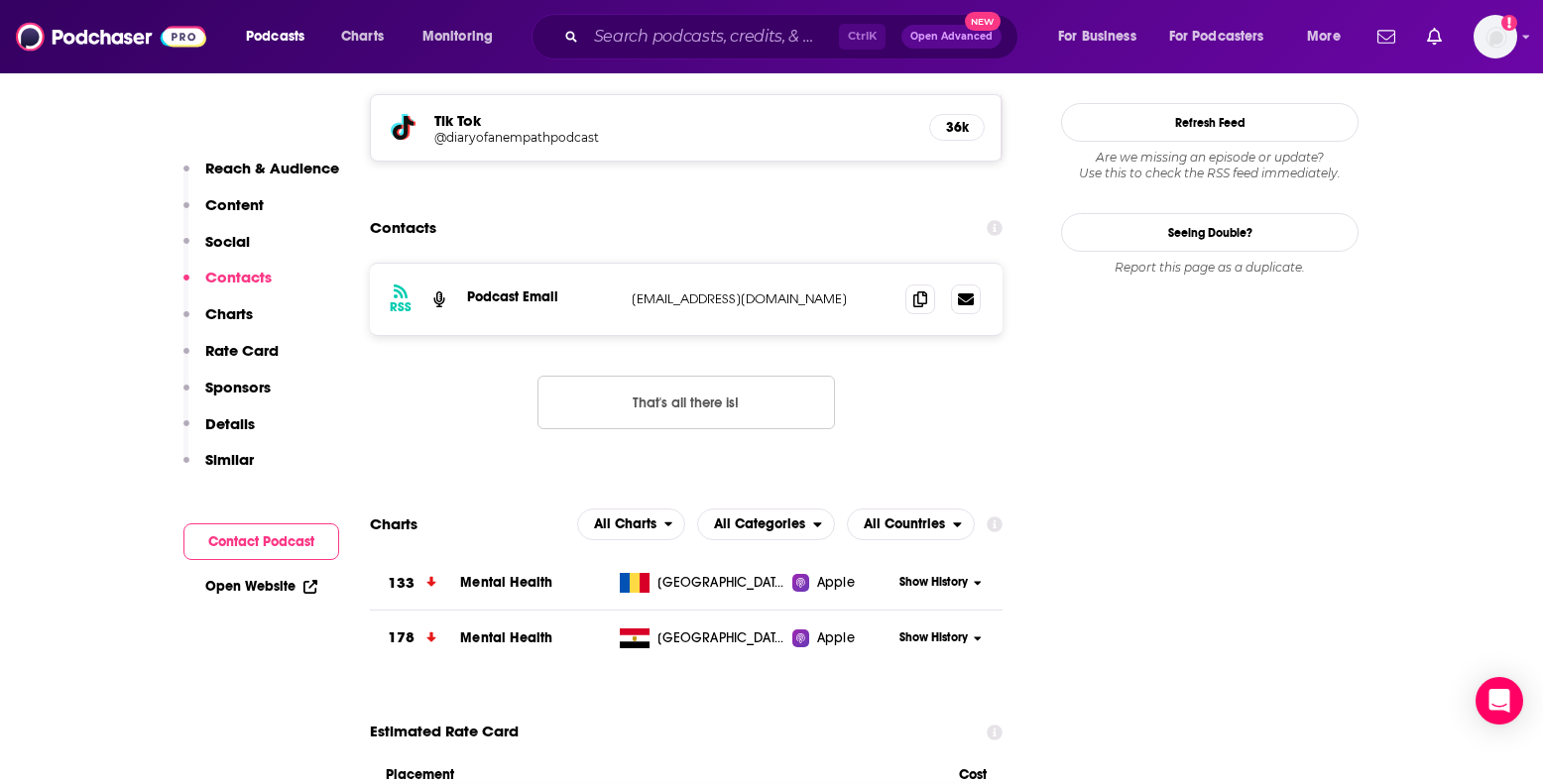 scroll, scrollTop: 1784, scrollLeft: 0, axis: vertical 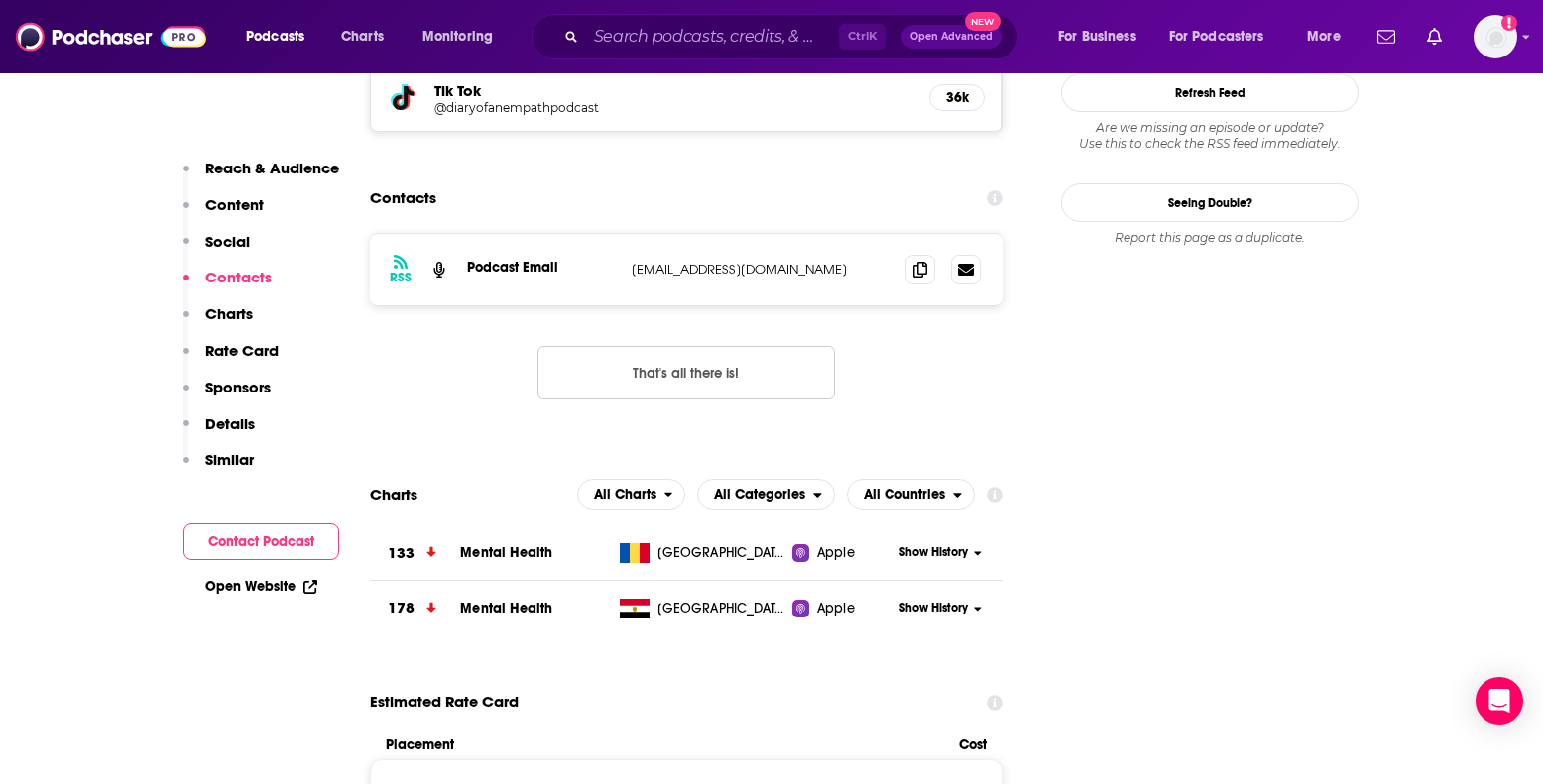drag, startPoint x: 1138, startPoint y: 429, endPoint x: 856, endPoint y: 378, distance: 286.5746 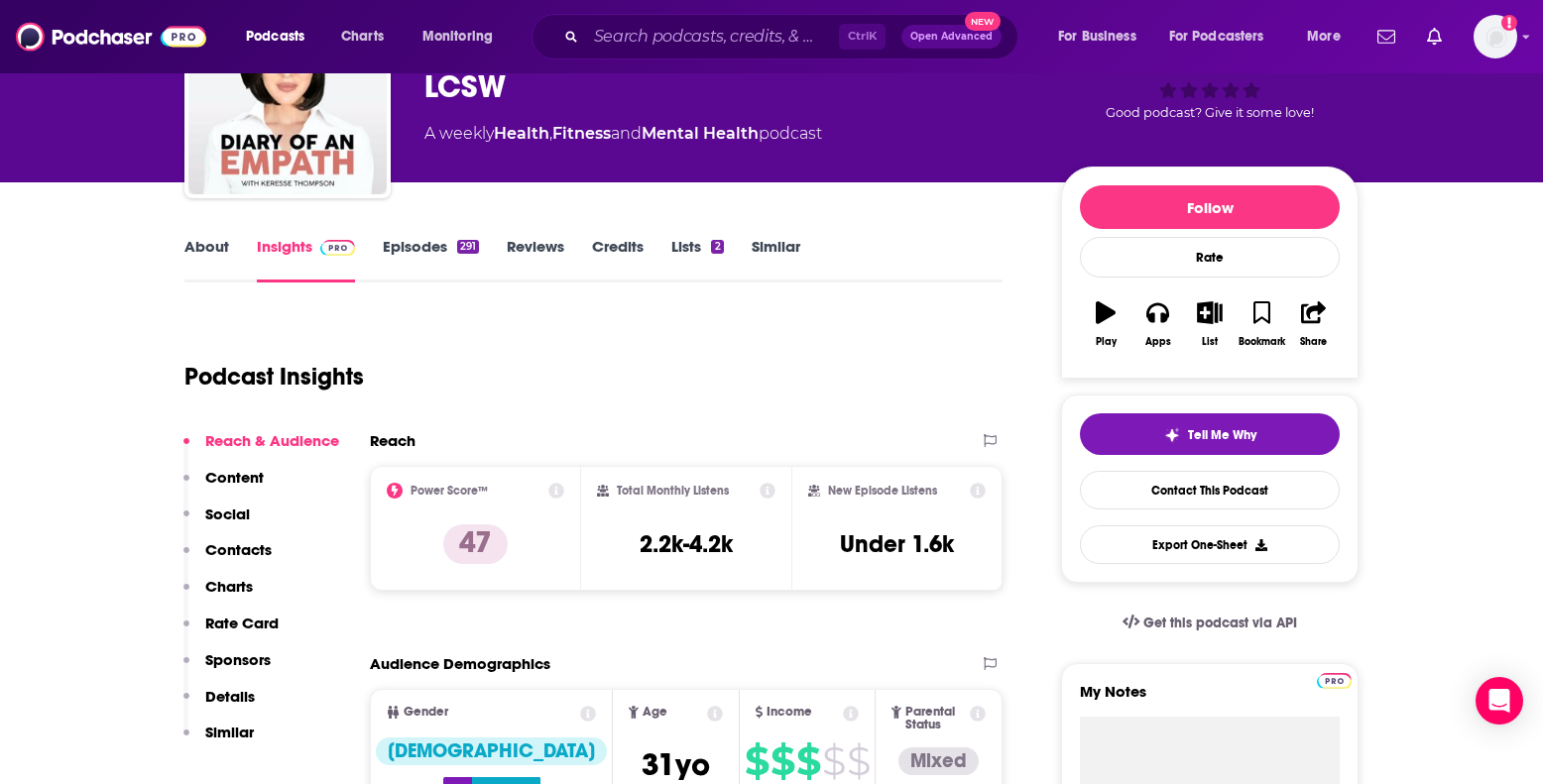 scroll, scrollTop: 0, scrollLeft: 0, axis: both 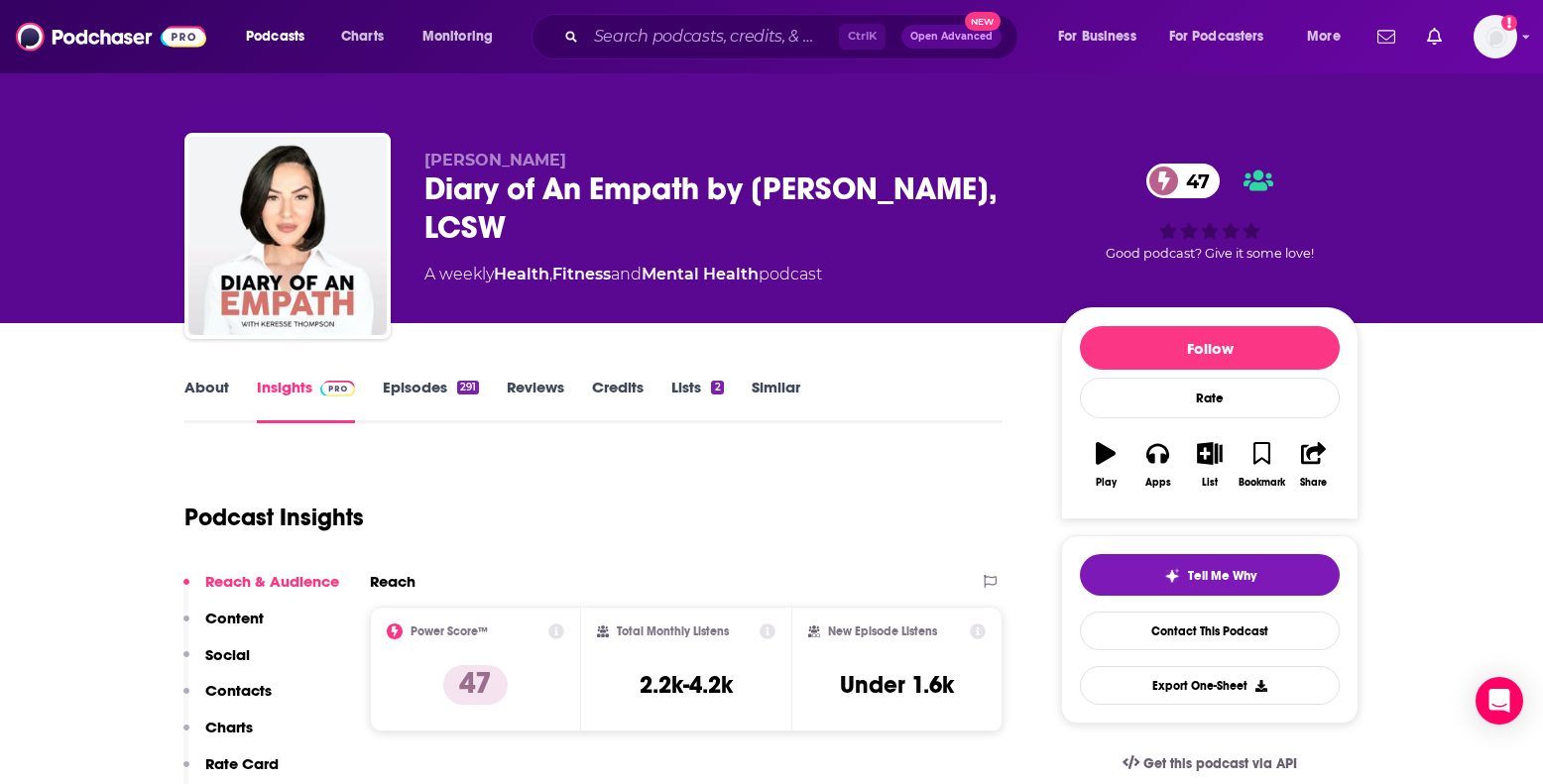 click on "About" at bounding box center [206, 400] 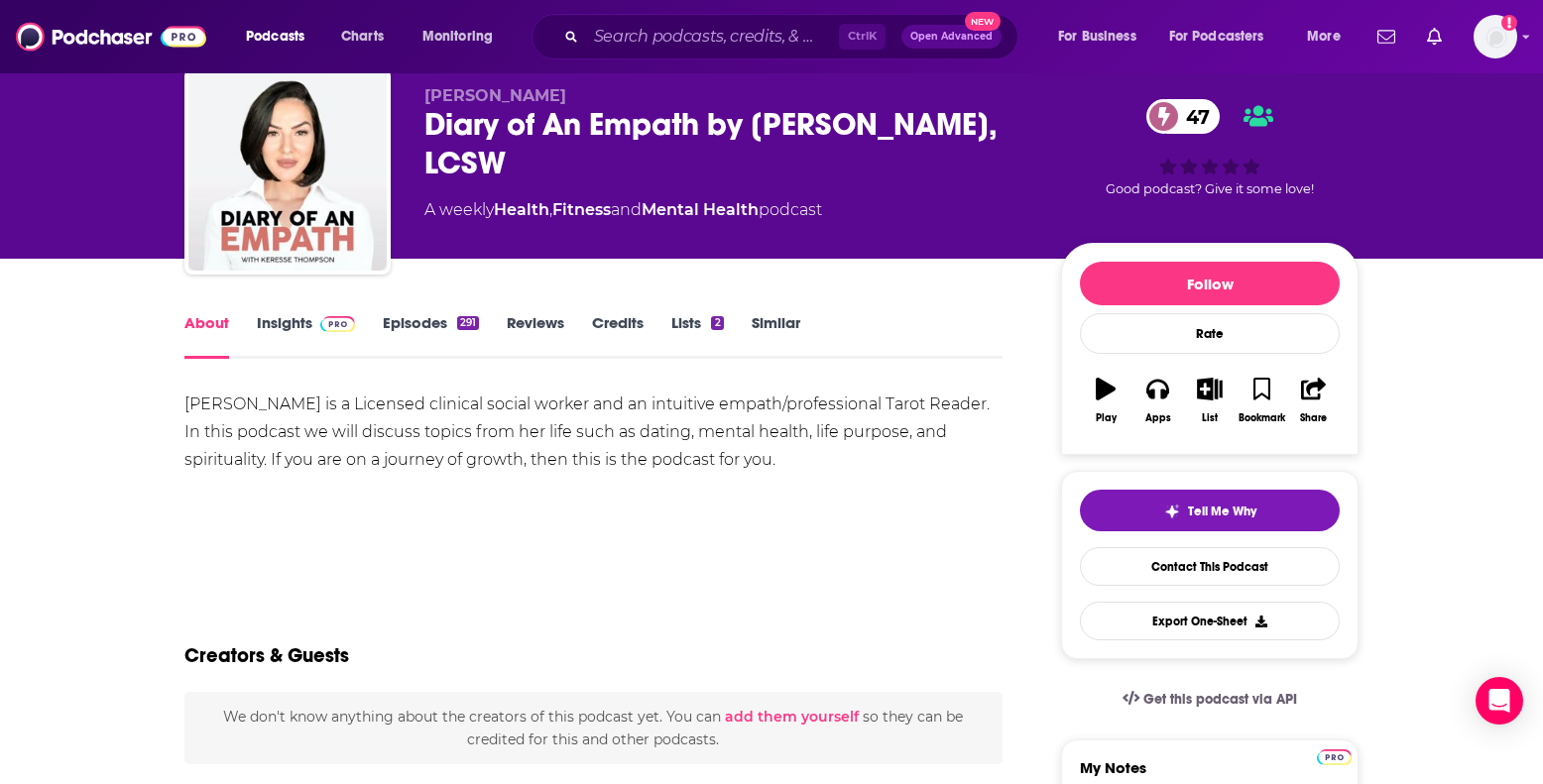 scroll, scrollTop: 99, scrollLeft: 0, axis: vertical 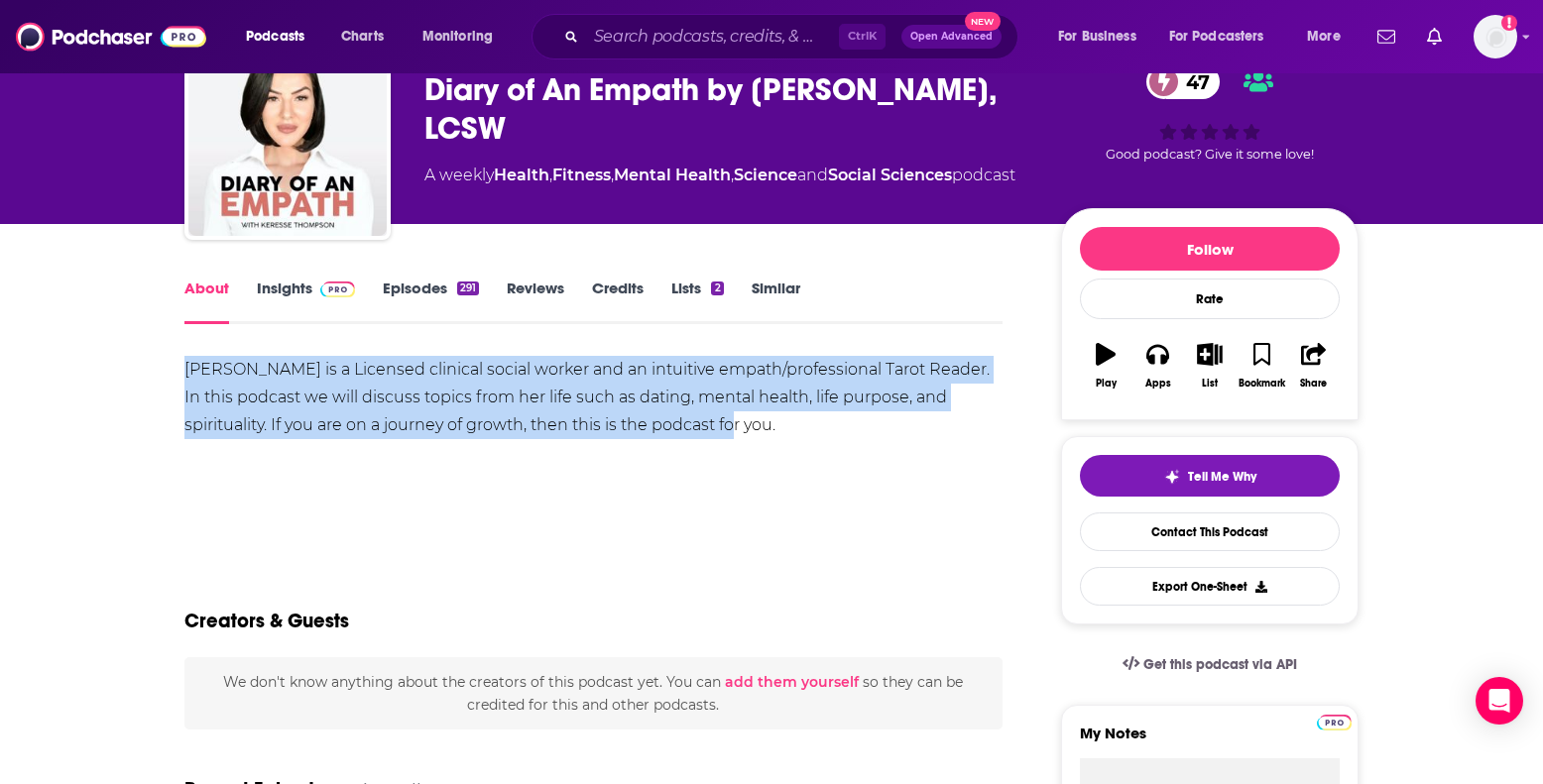 drag, startPoint x: 176, startPoint y: 367, endPoint x: 698, endPoint y: 429, distance: 525.6691 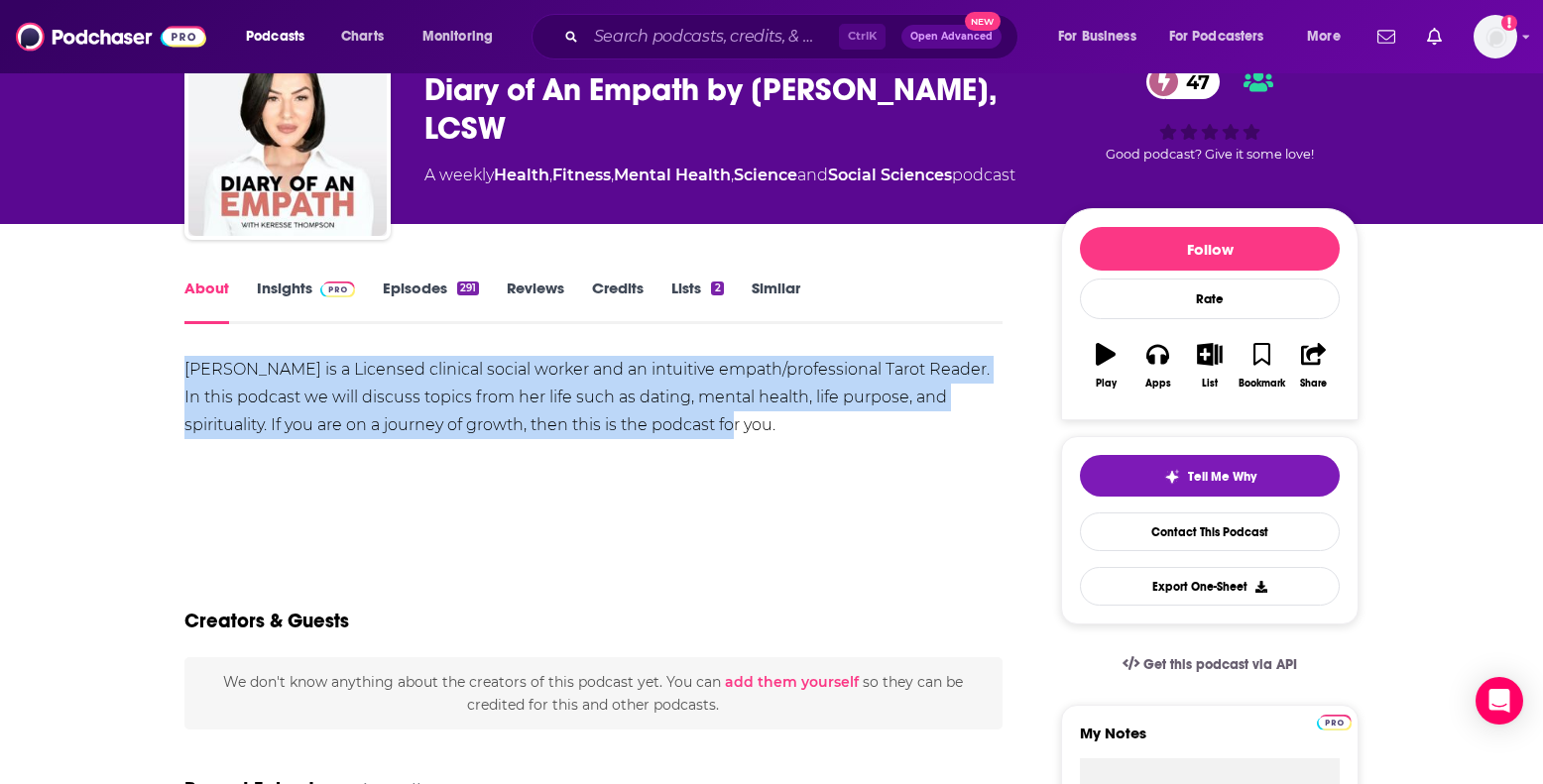 copy on "[PERSON_NAME] is a Licensed clinical social worker and an intuitive empath/professional Tarot Reader. In this podcast we will discuss topics from her life such as dating, mental health, life purpose, and spirituality. If you are on a journey of growth, then this is the podcast for you." 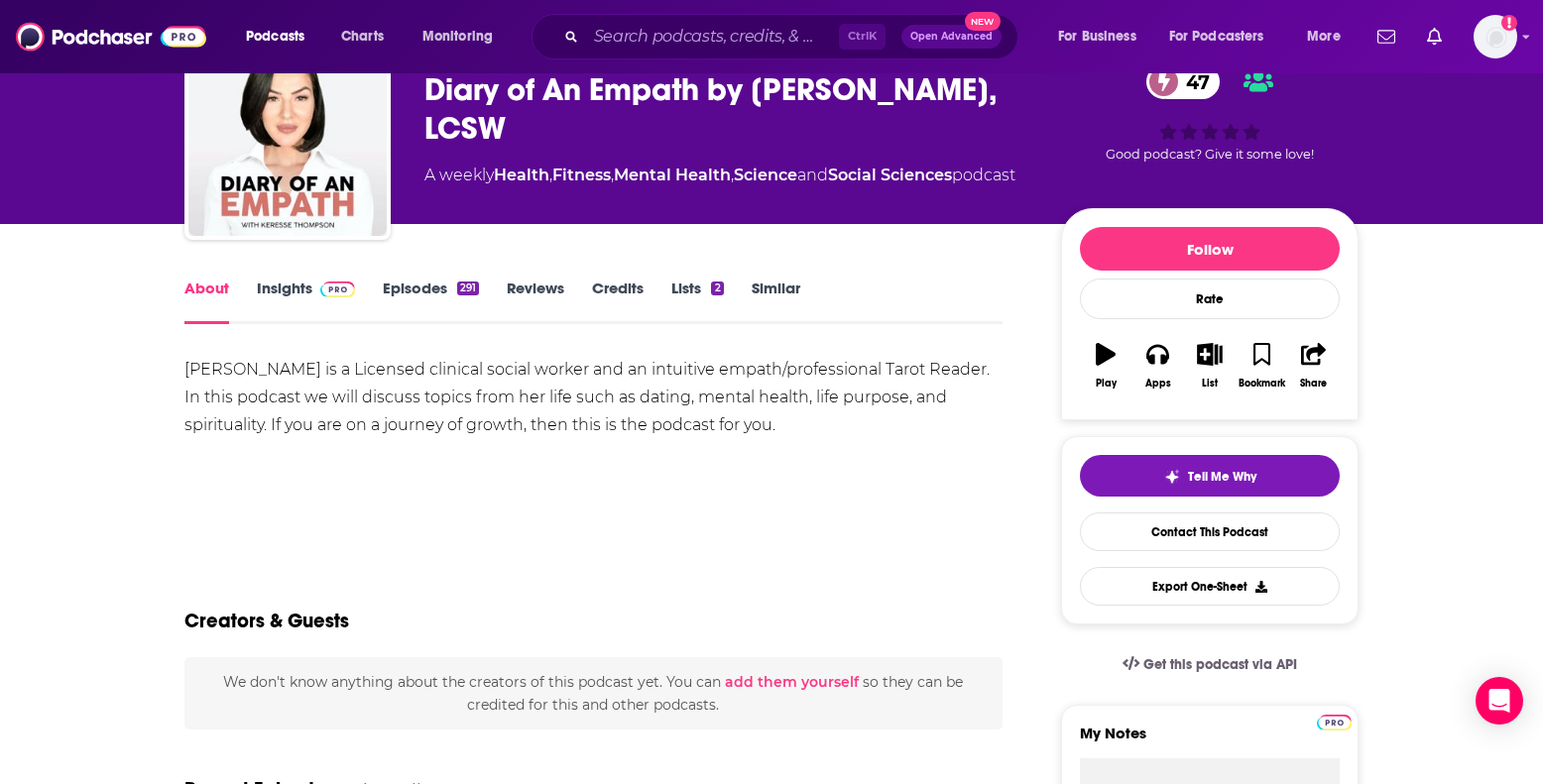 drag, startPoint x: 1019, startPoint y: 629, endPoint x: 1044, endPoint y: 605, distance: 34.65545 